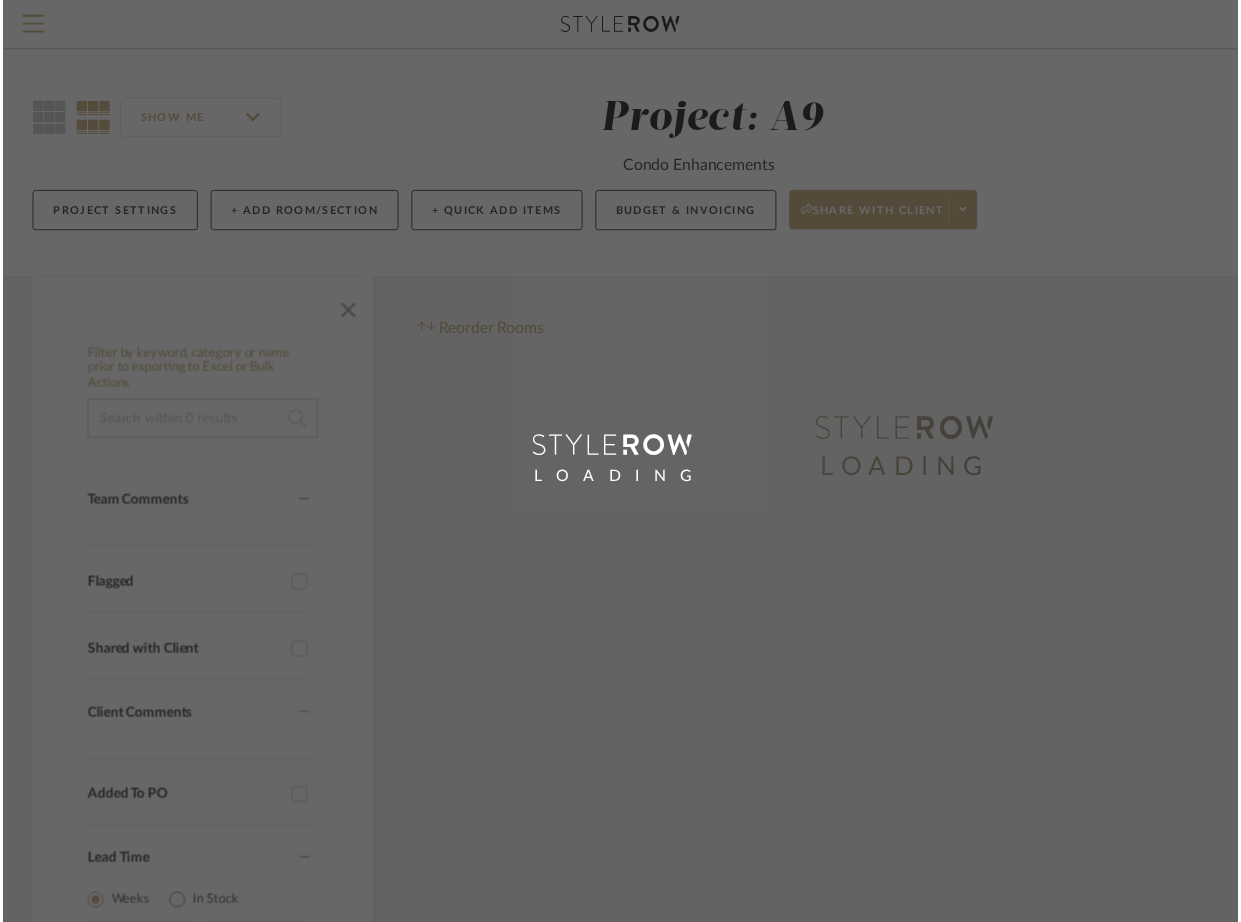 scroll, scrollTop: 0, scrollLeft: 0, axis: both 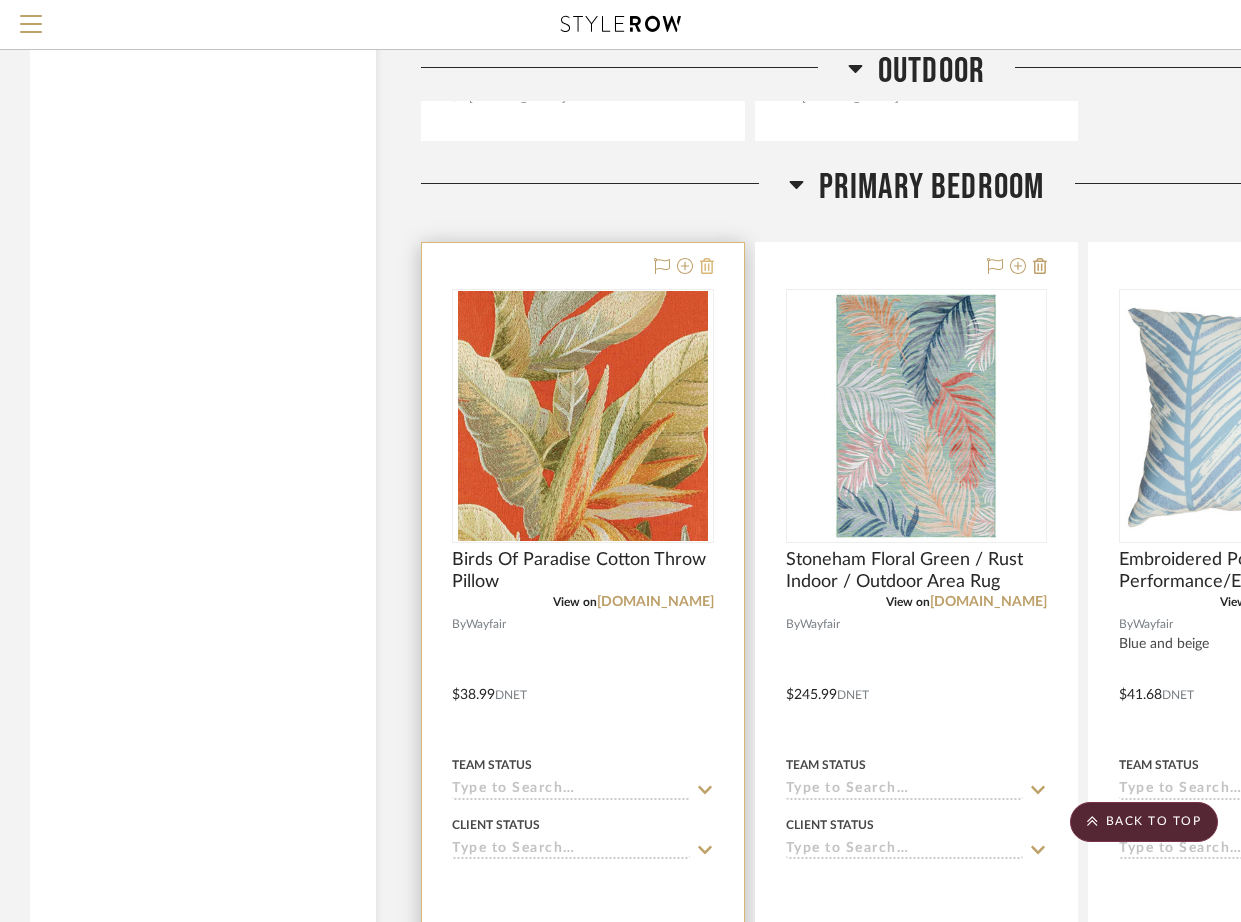 click 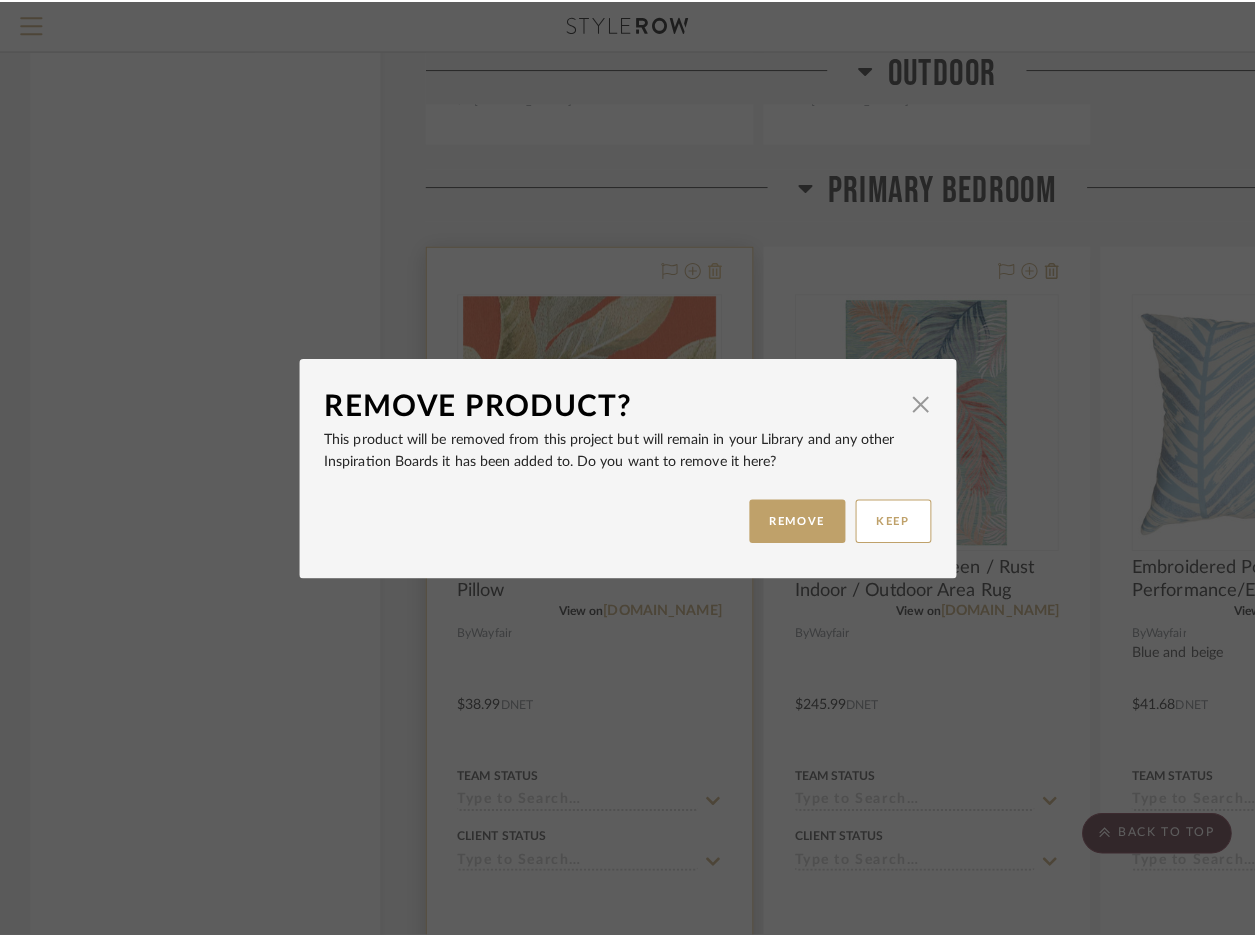 scroll, scrollTop: 0, scrollLeft: 0, axis: both 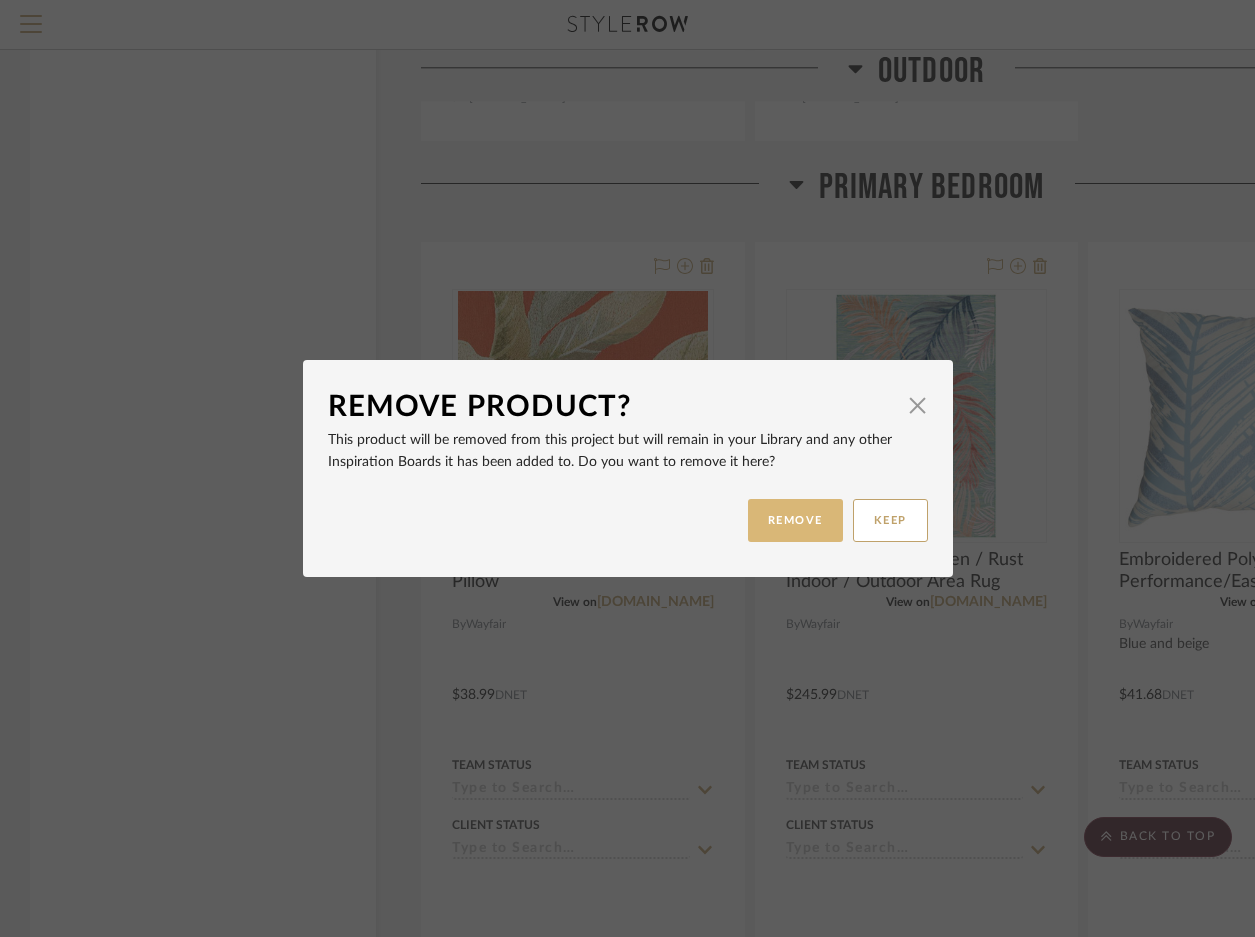 click on "REMOVE" at bounding box center [795, 520] 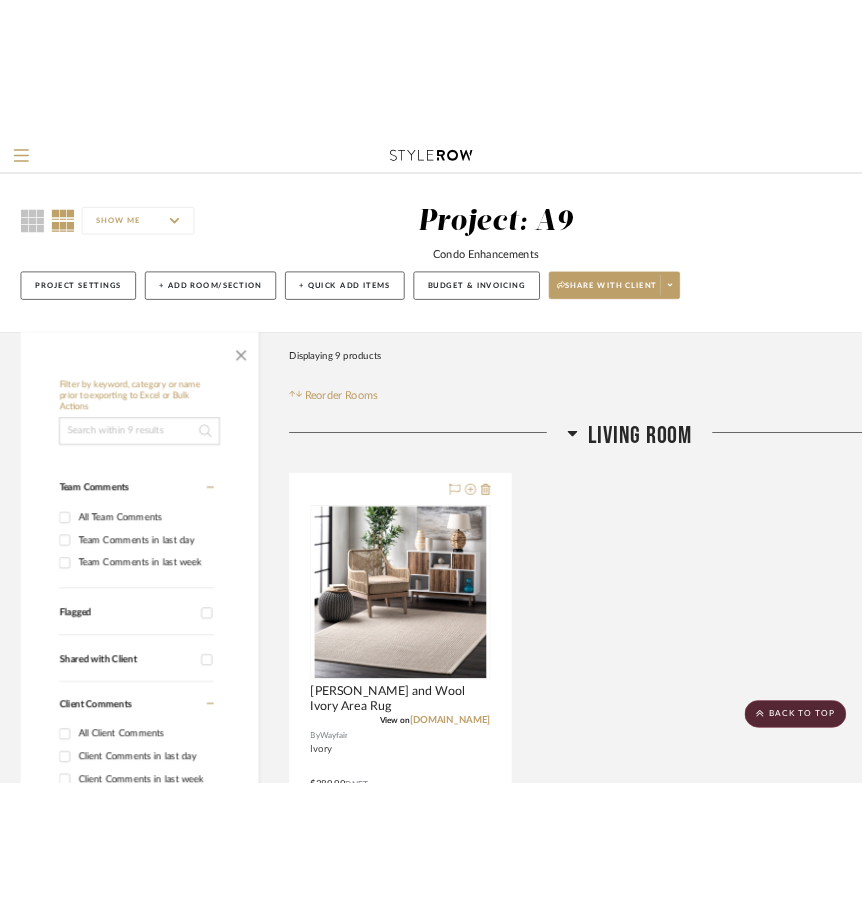 scroll, scrollTop: 2200, scrollLeft: 0, axis: vertical 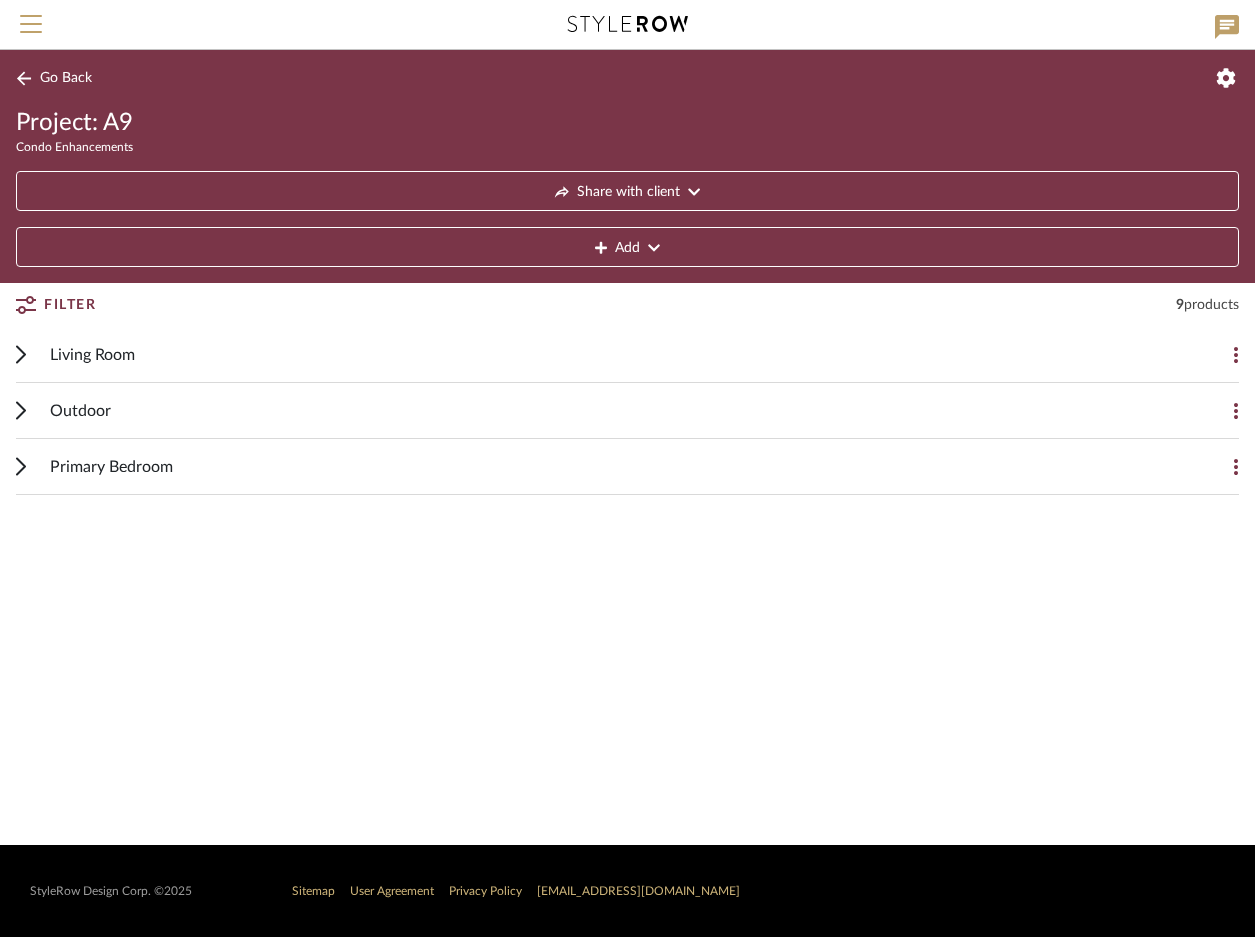 click on "Primary Bedroom" at bounding box center [612, 466] 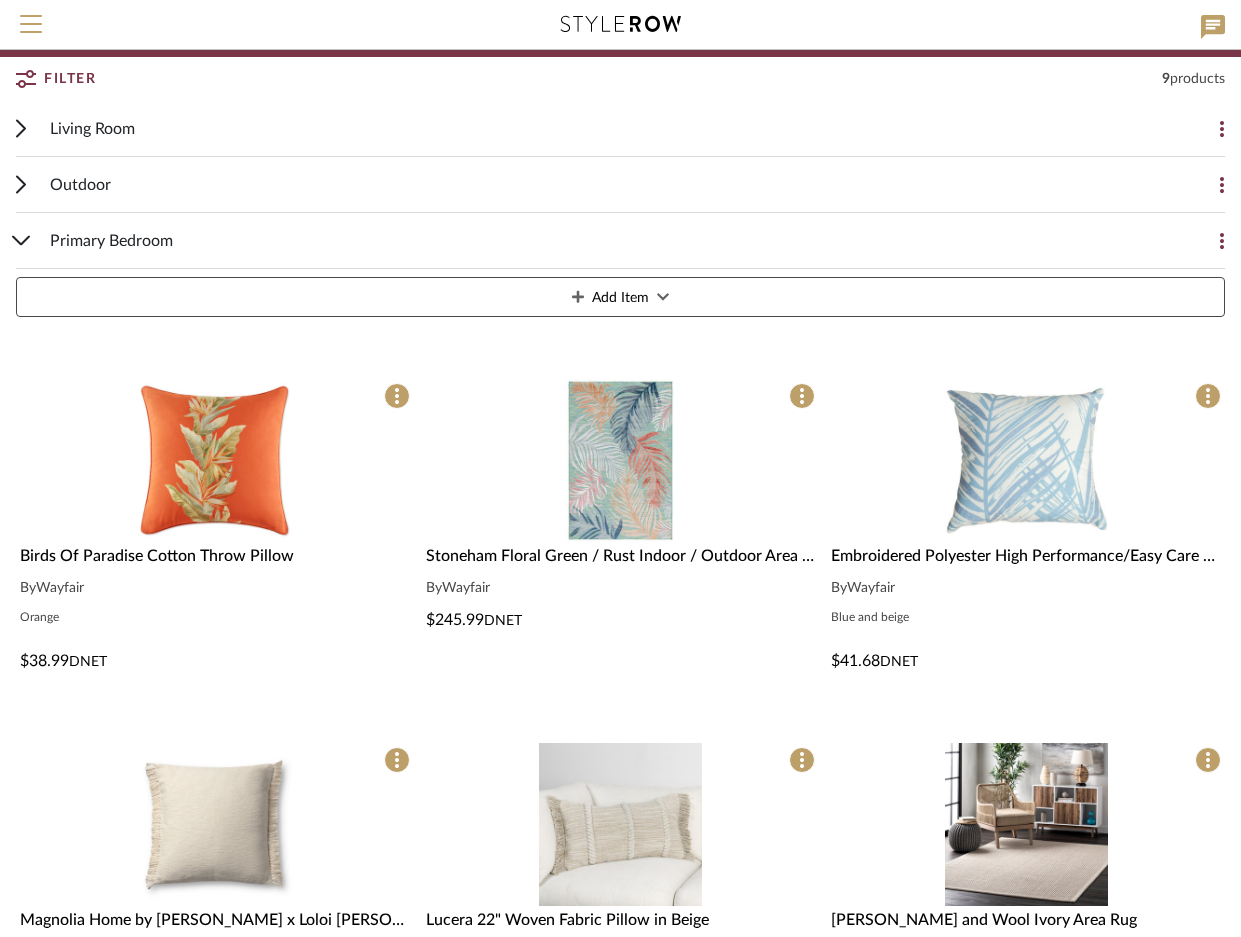 scroll, scrollTop: 300, scrollLeft: 0, axis: vertical 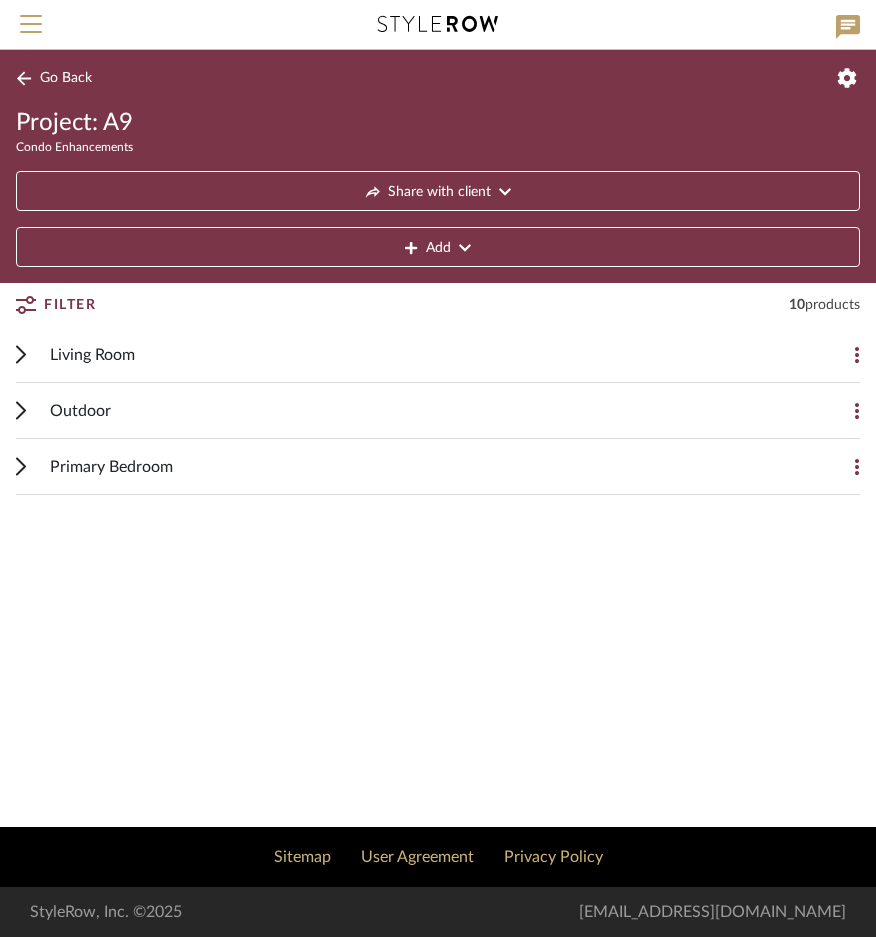 click on "Primary Bedroom" at bounding box center (423, 466) 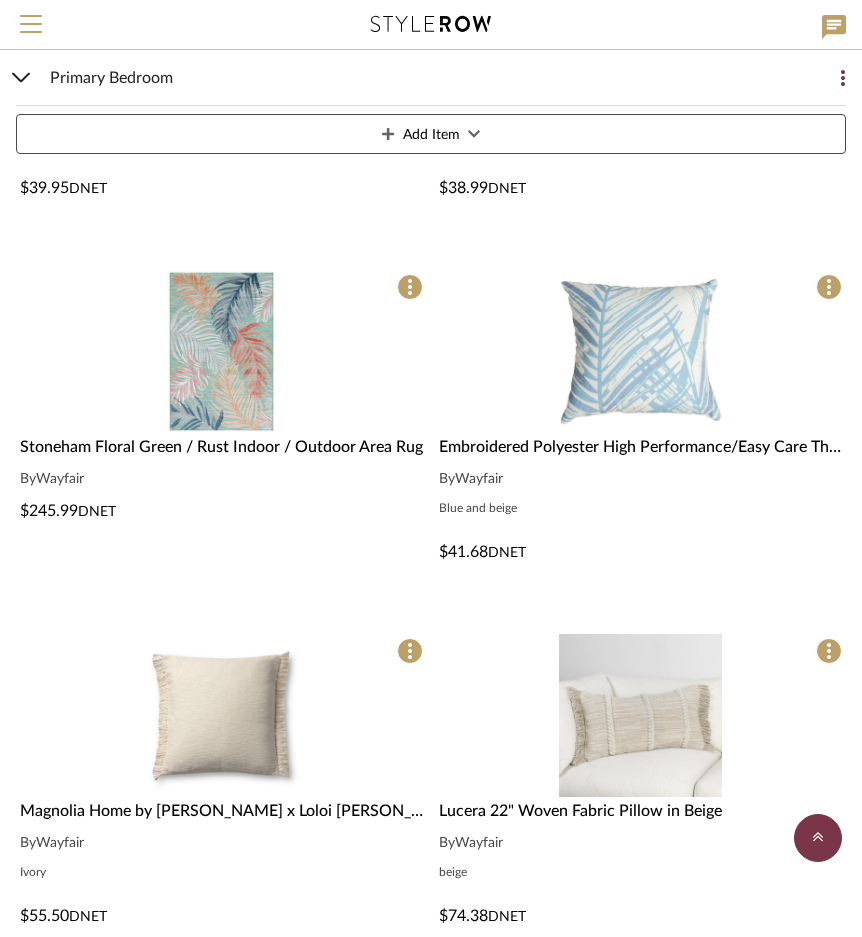scroll, scrollTop: 700, scrollLeft: 0, axis: vertical 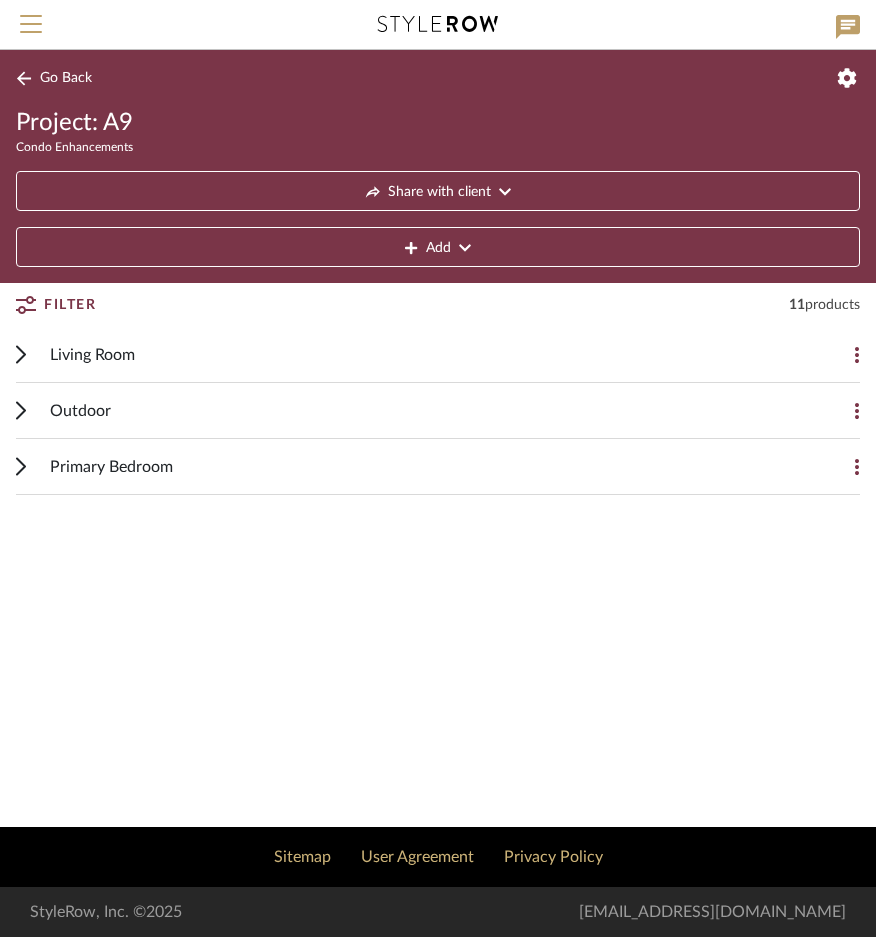 click on "Primary Bedroom" at bounding box center [111, 467] 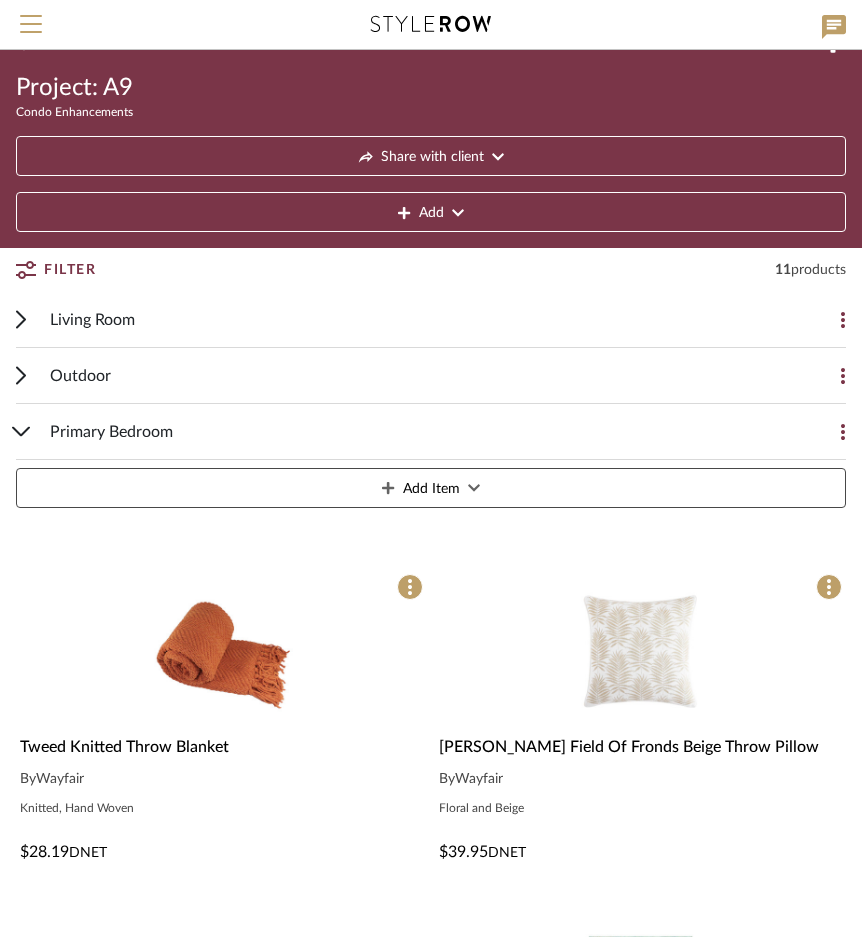 scroll, scrollTop: 0, scrollLeft: 0, axis: both 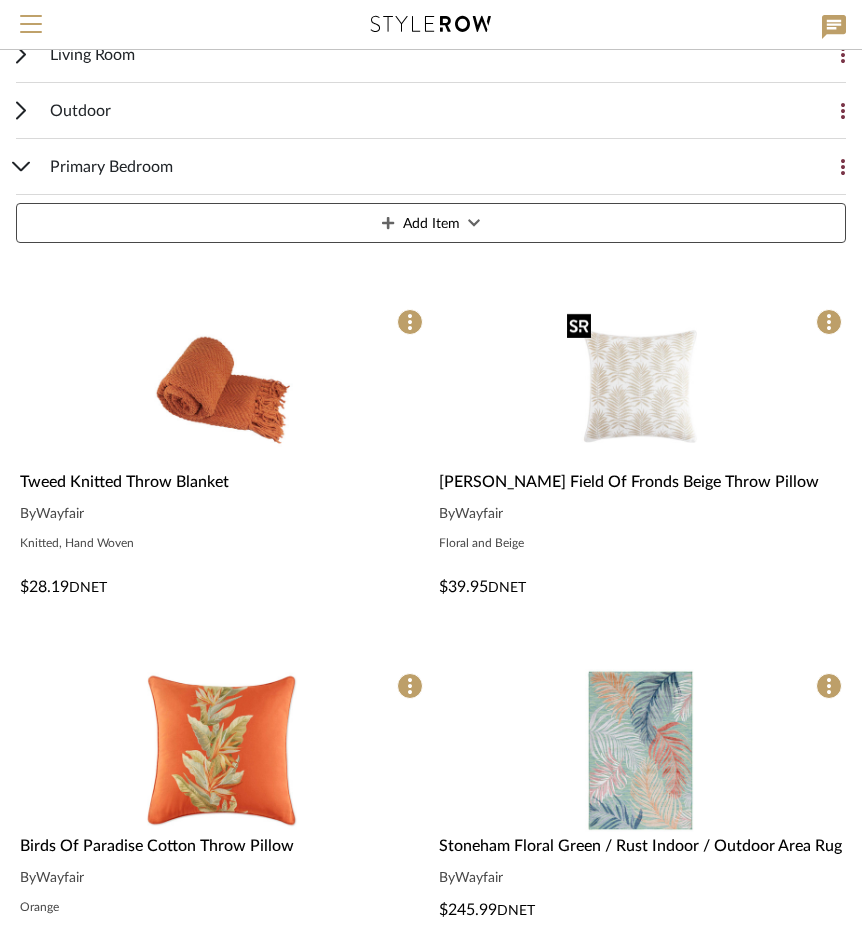 click at bounding box center [640, 386] 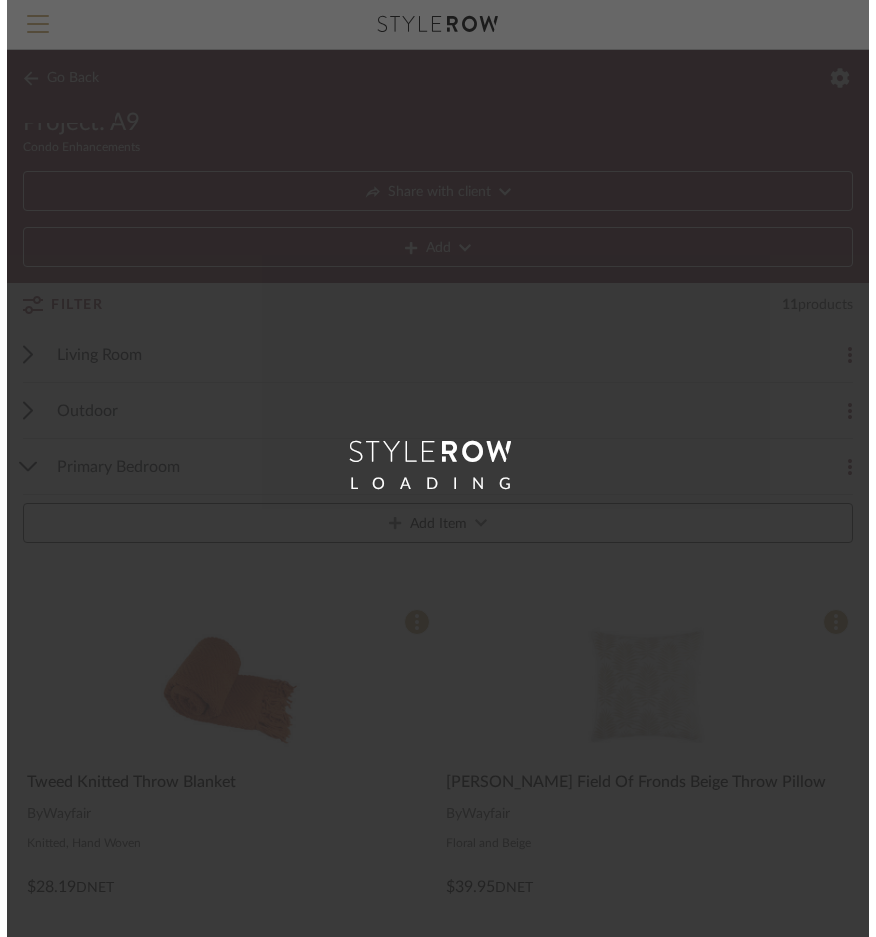 scroll, scrollTop: 0, scrollLeft: 0, axis: both 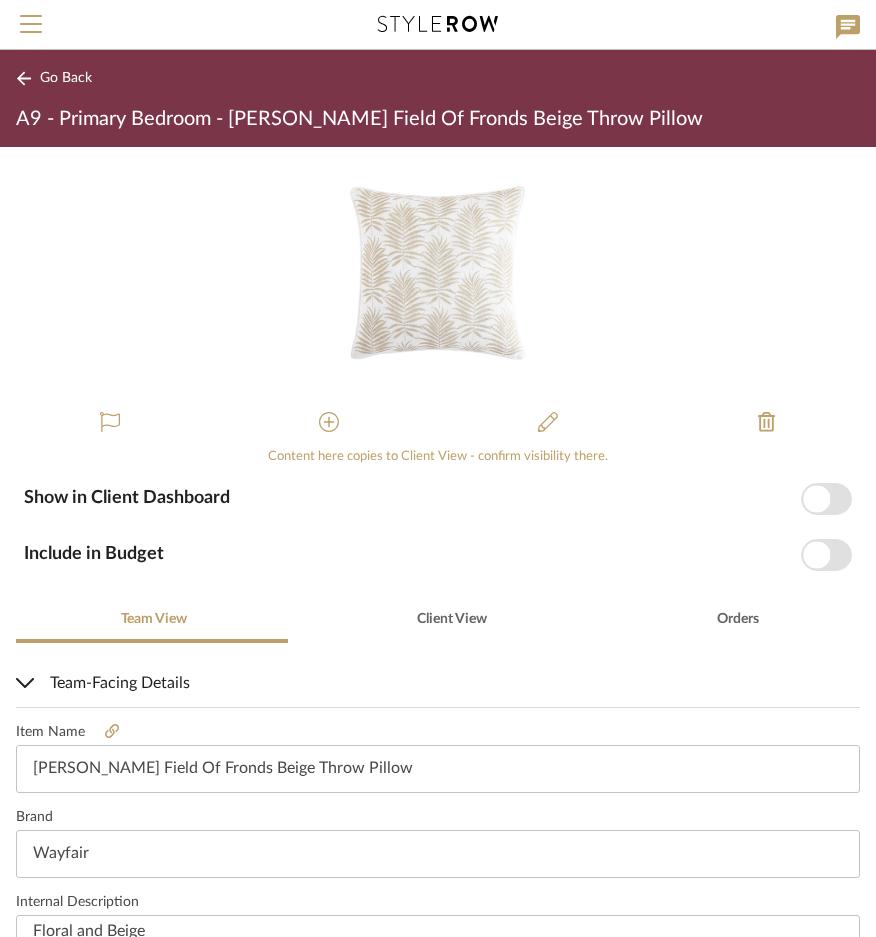 click on "Go Back" 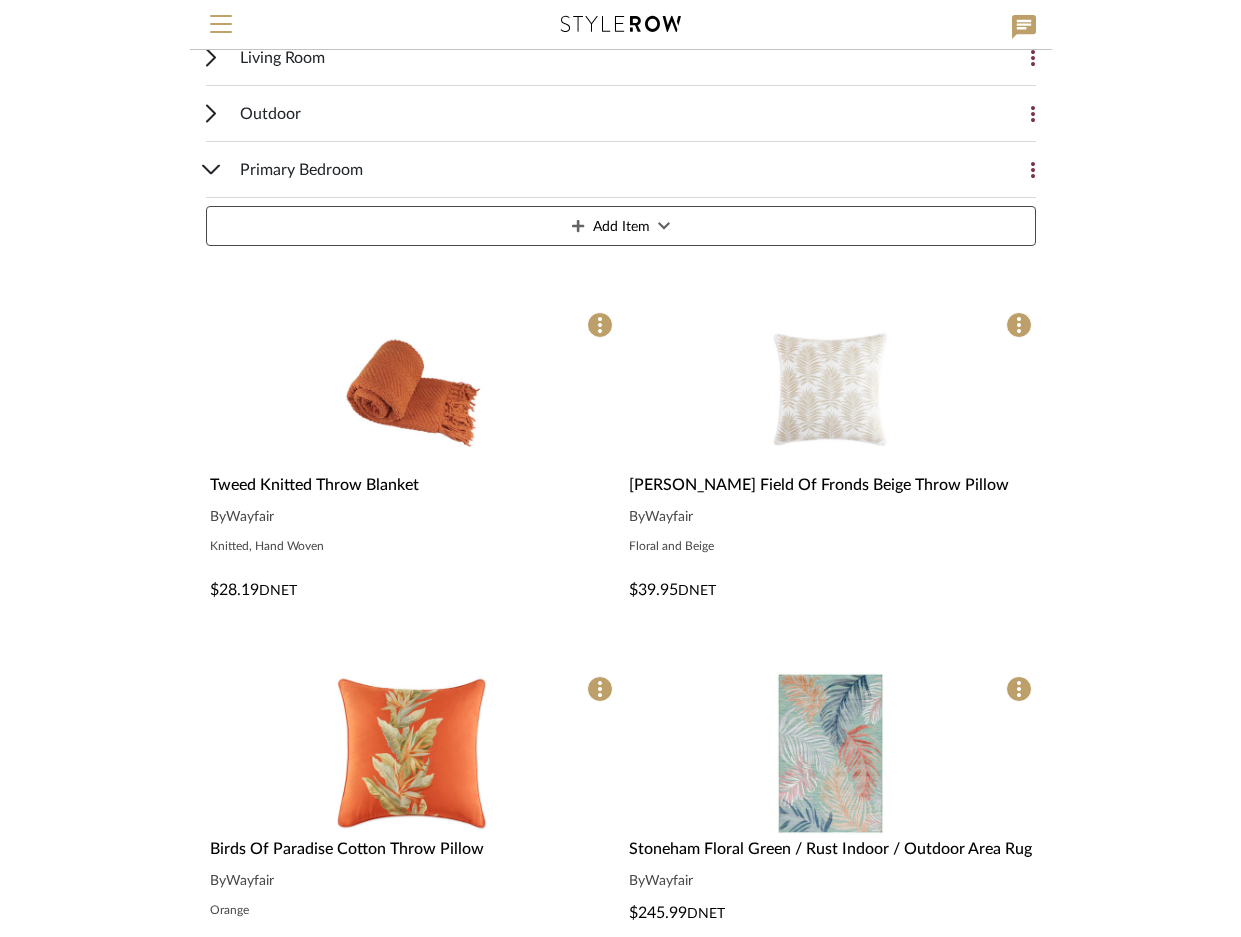 scroll, scrollTop: 300, scrollLeft: 0, axis: vertical 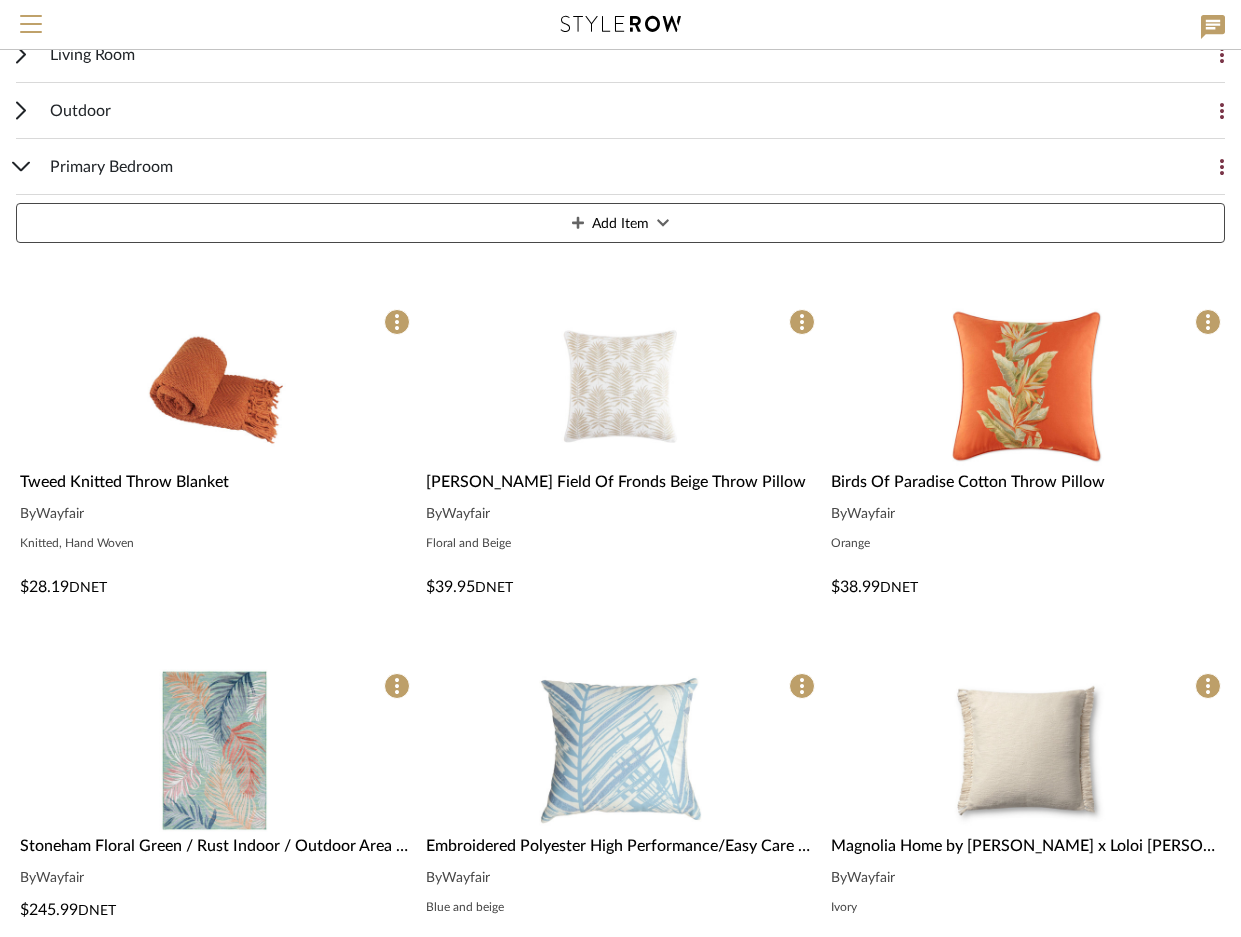 click on "[PERSON_NAME] Field Of Fronds Beige Throw Pillow" at bounding box center (616, 482) 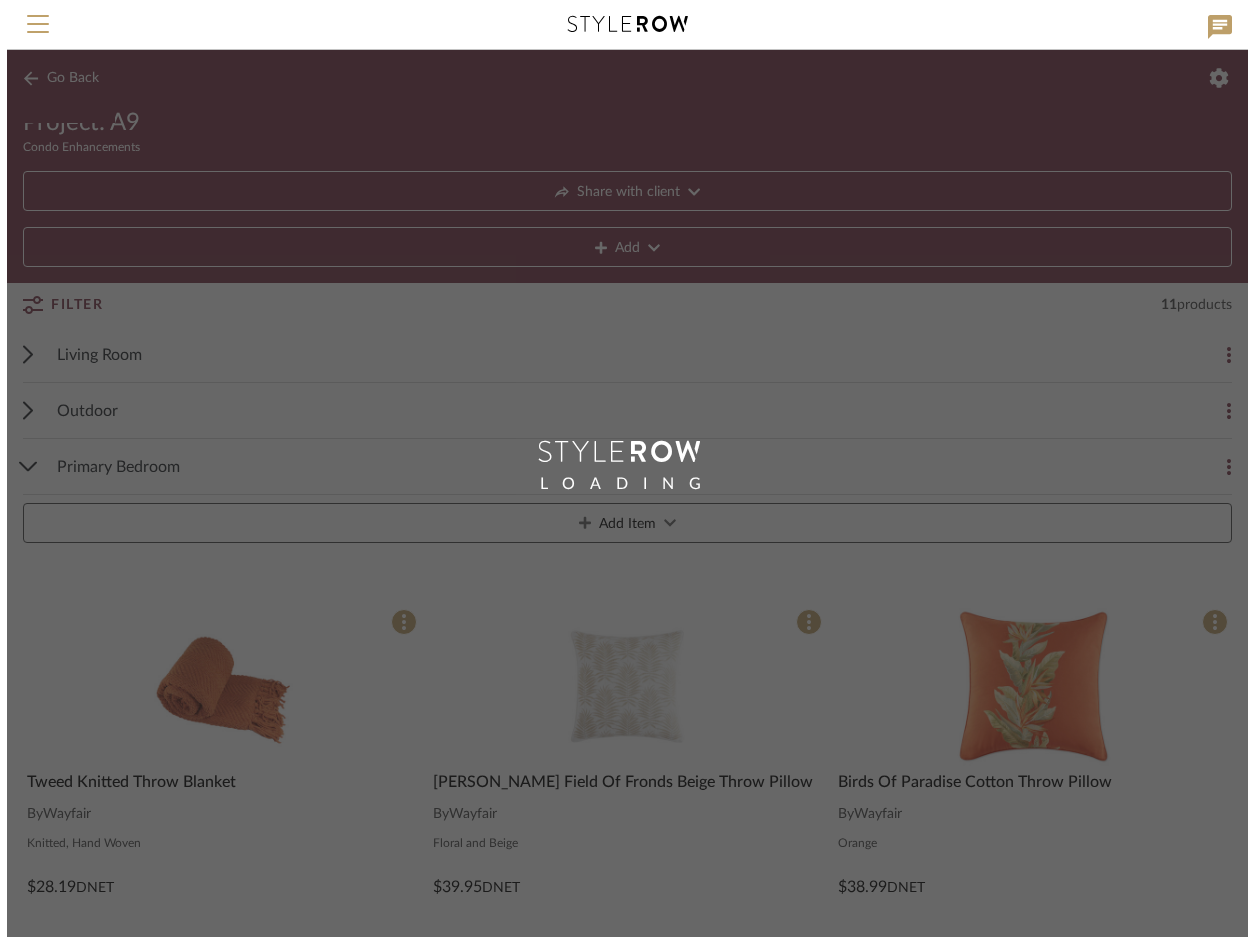scroll, scrollTop: 0, scrollLeft: 0, axis: both 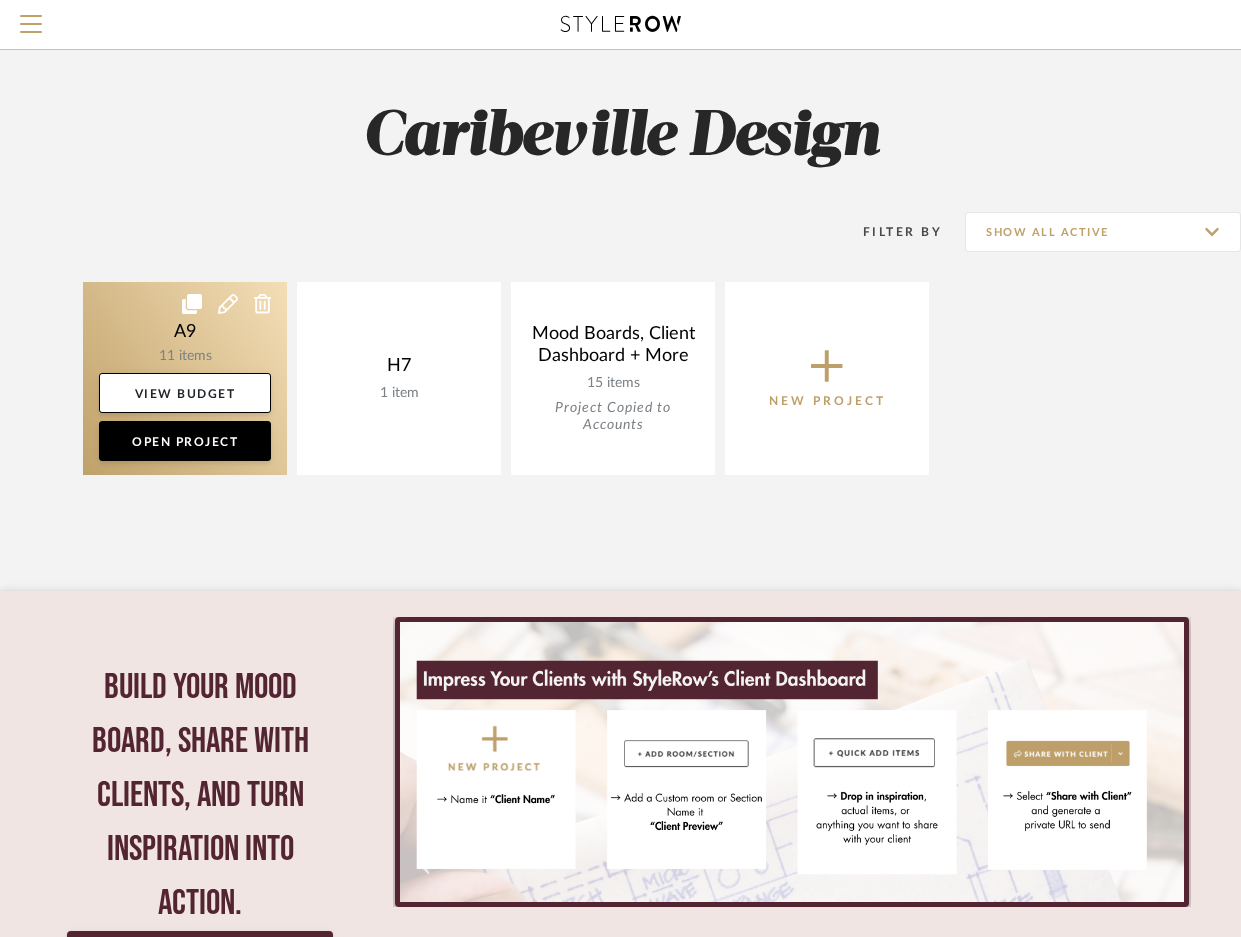 click 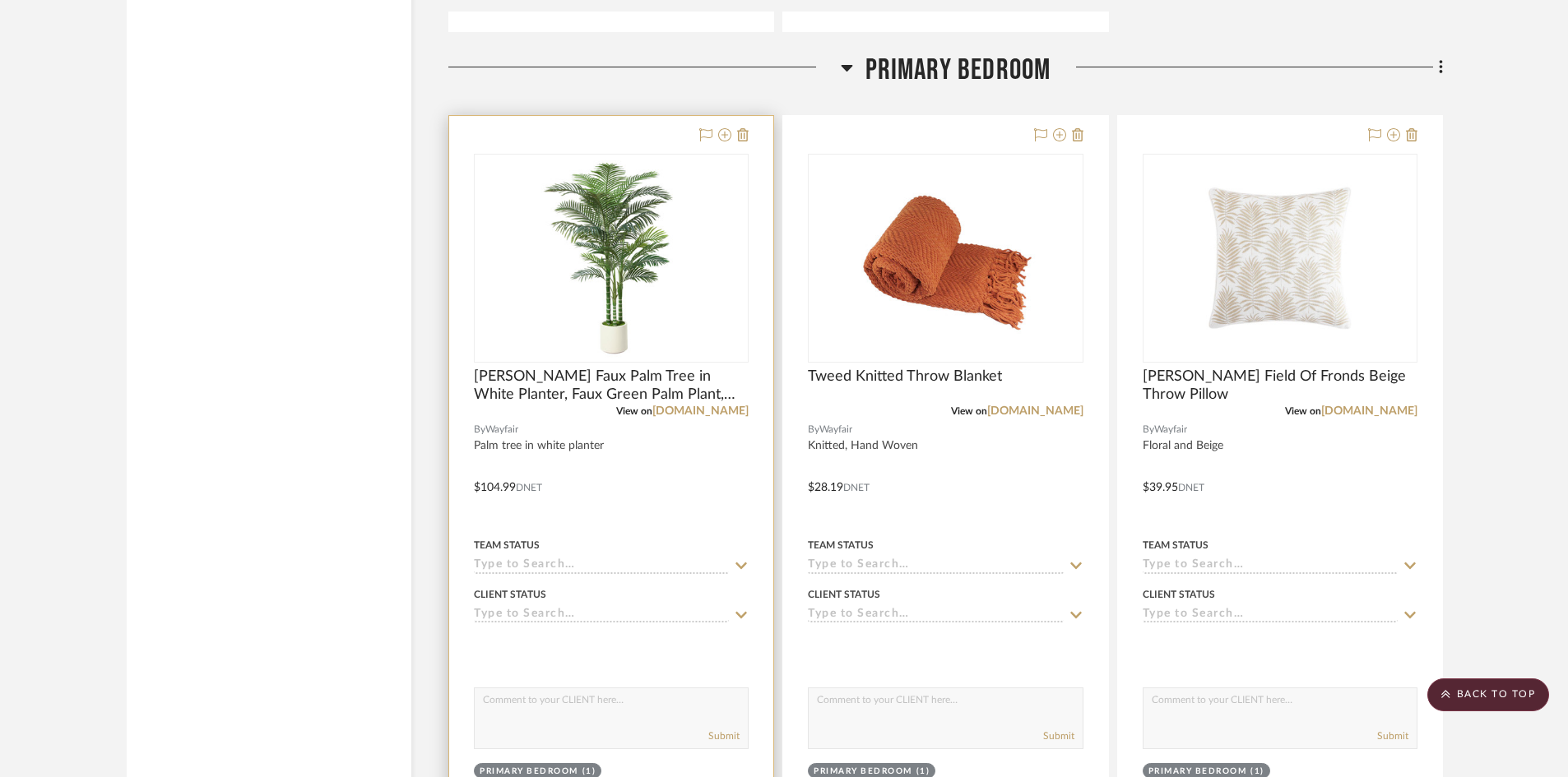 scroll, scrollTop: 1973, scrollLeft: 0, axis: vertical 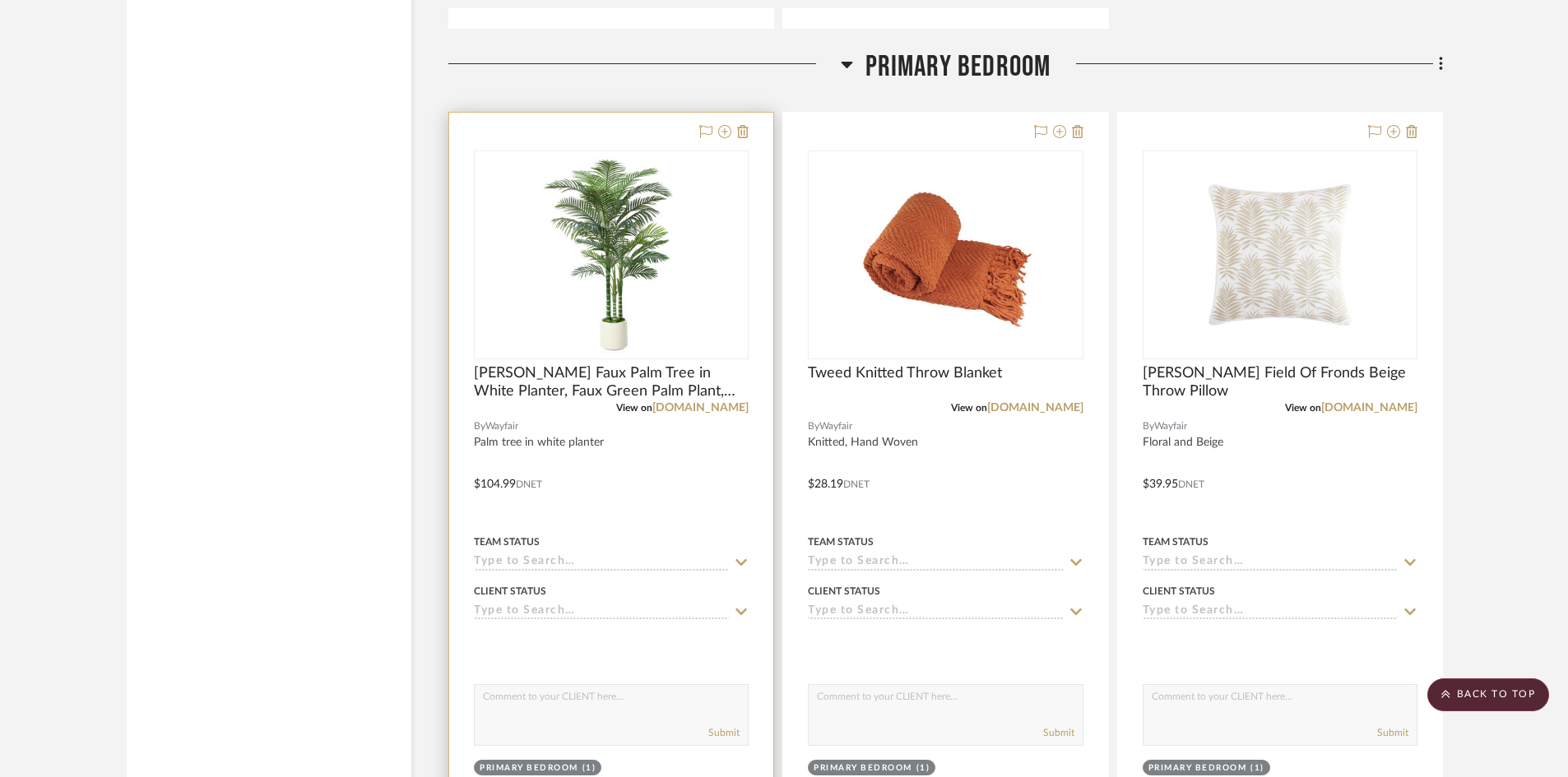 click at bounding box center (611, 472) 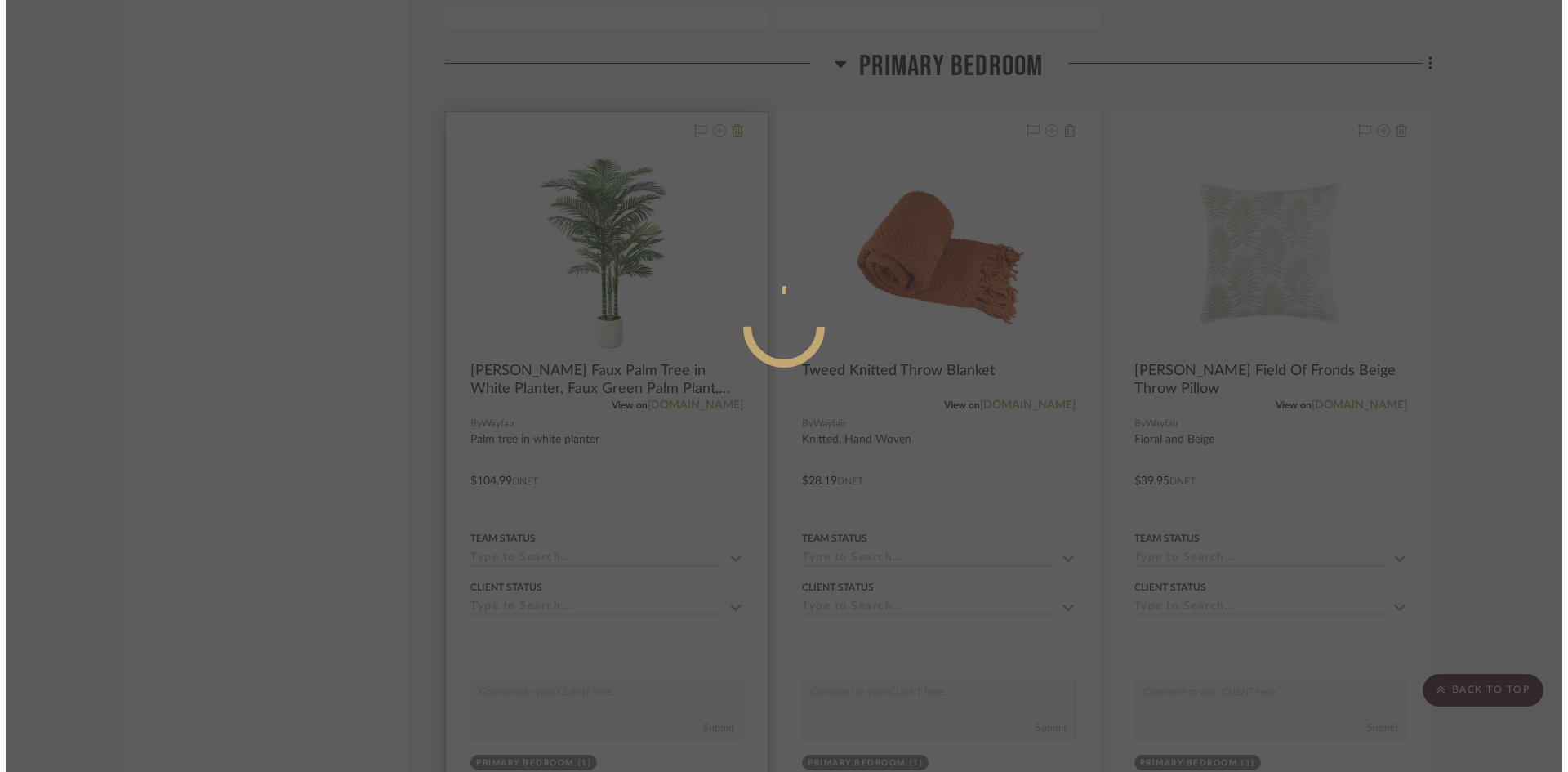scroll, scrollTop: 0, scrollLeft: 0, axis: both 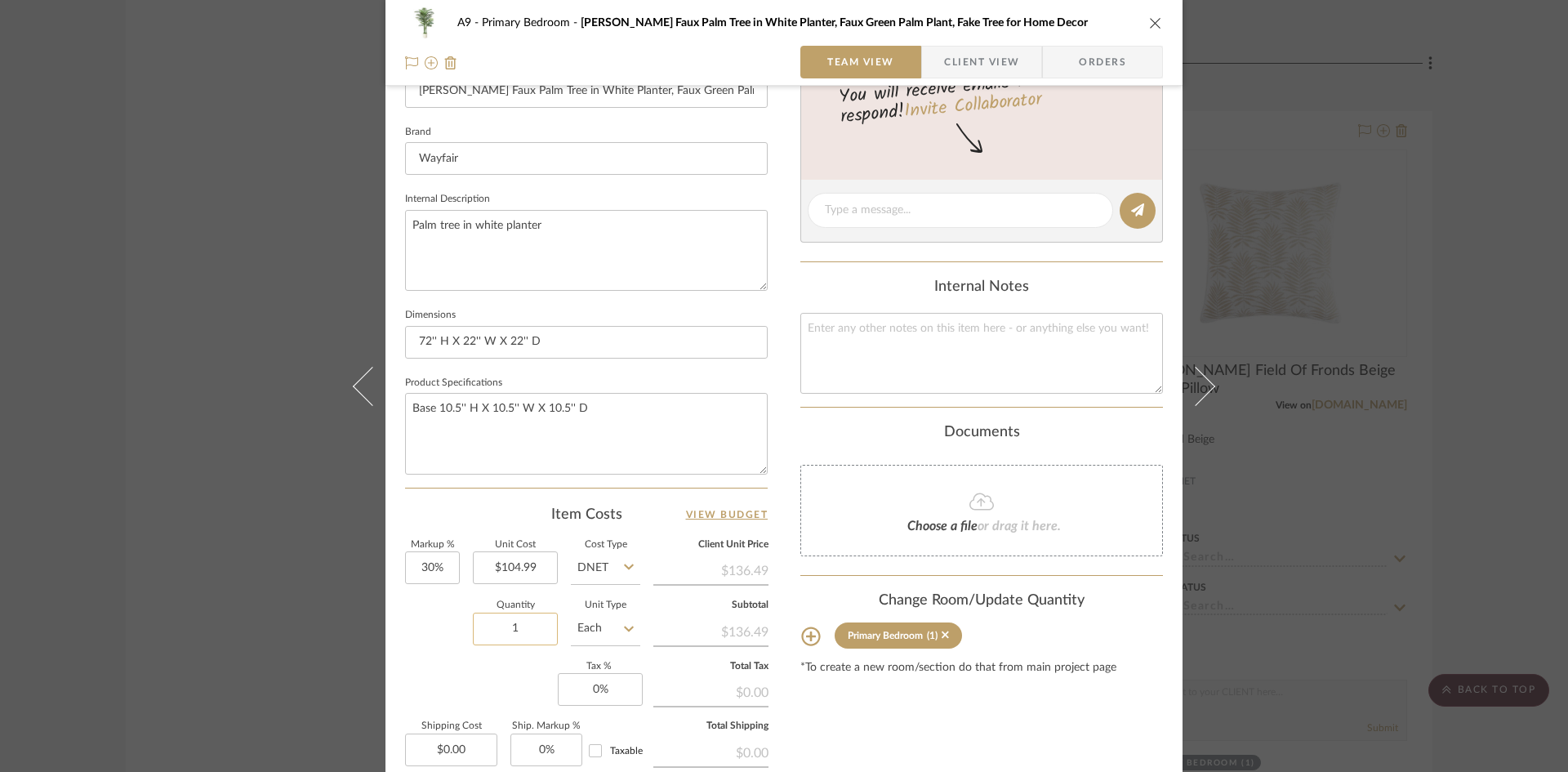 click on "1" 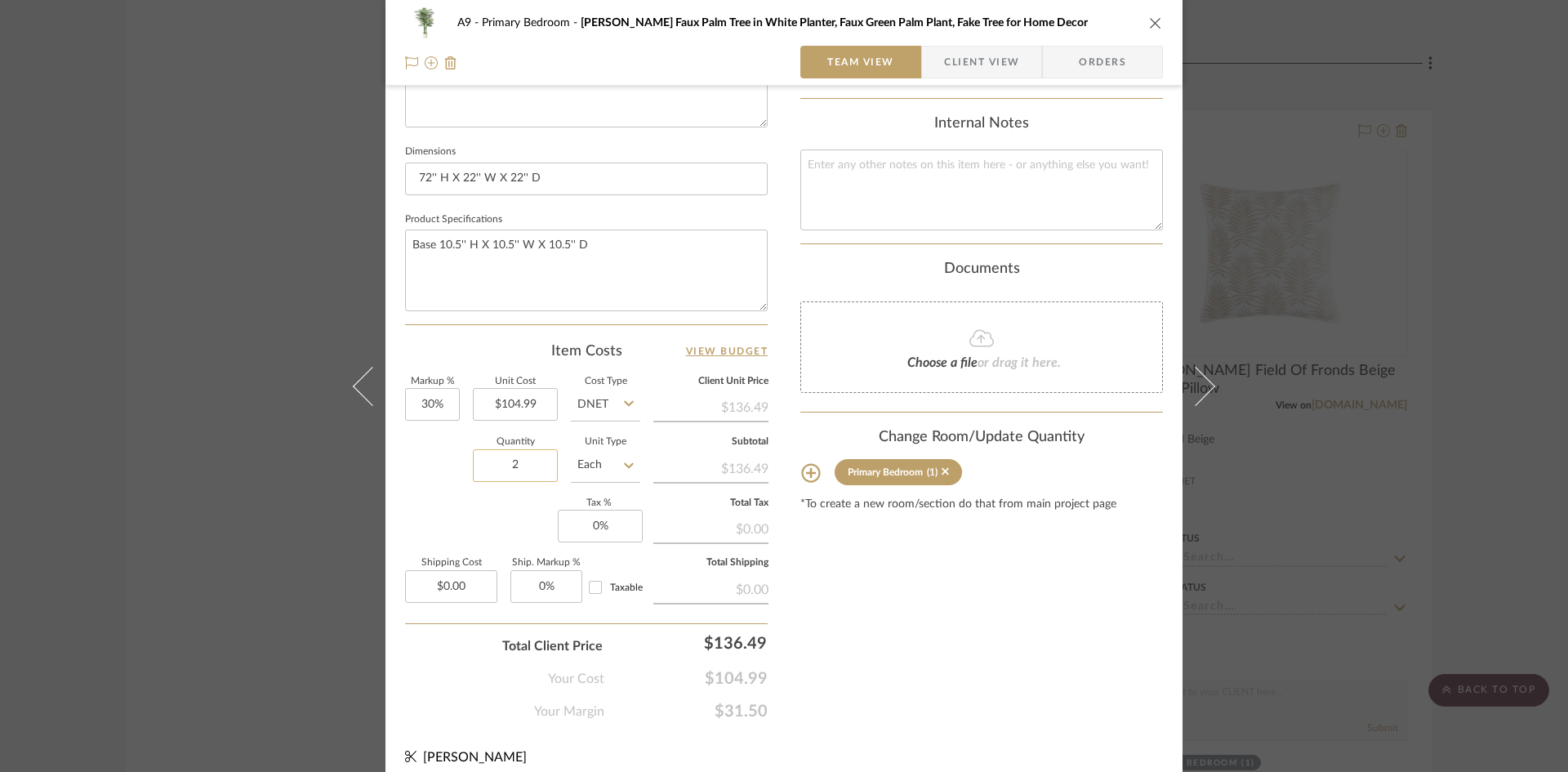 scroll, scrollTop: 668, scrollLeft: 0, axis: vertical 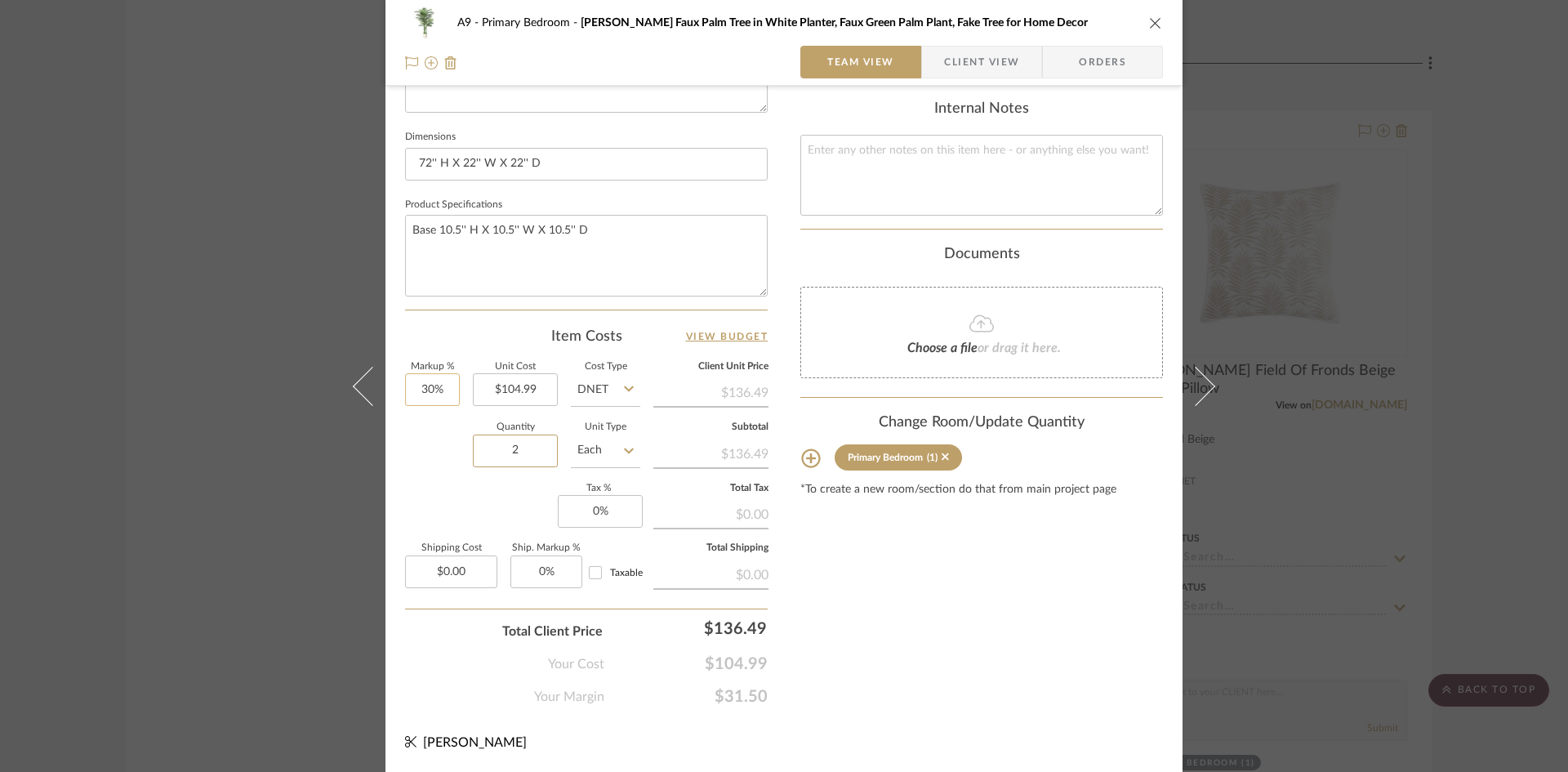 type on "2" 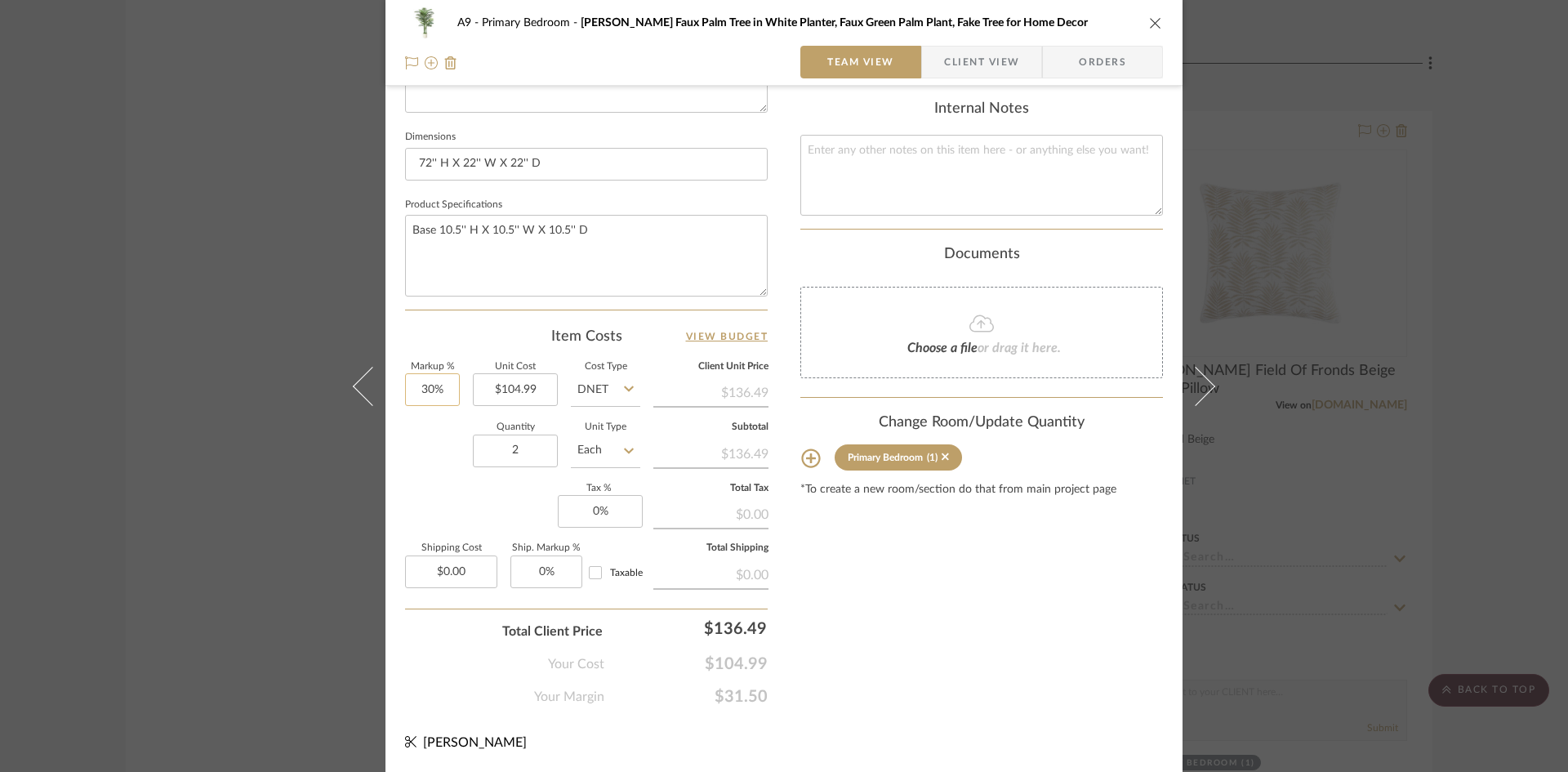 type on "30" 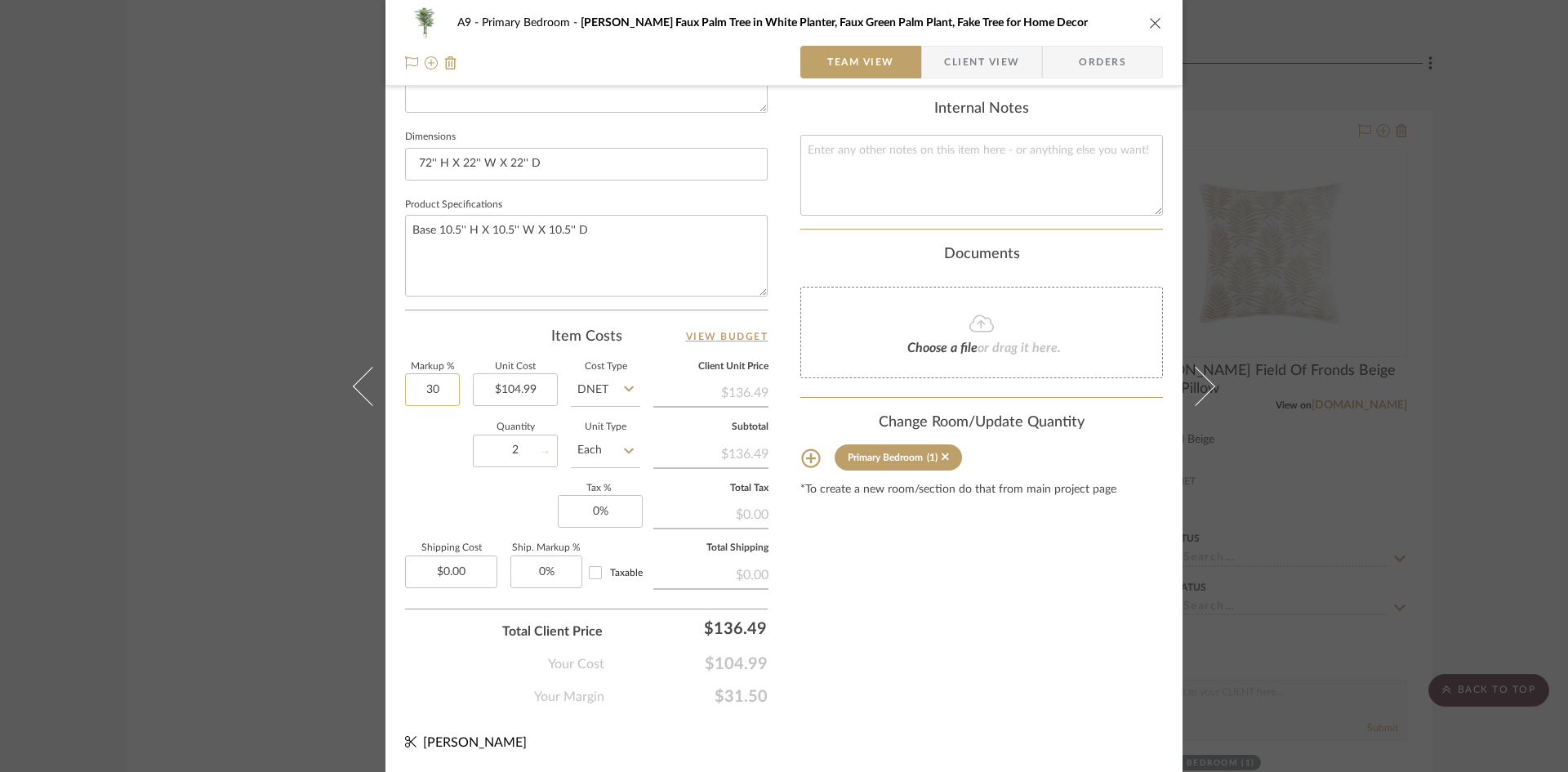 click on "30" 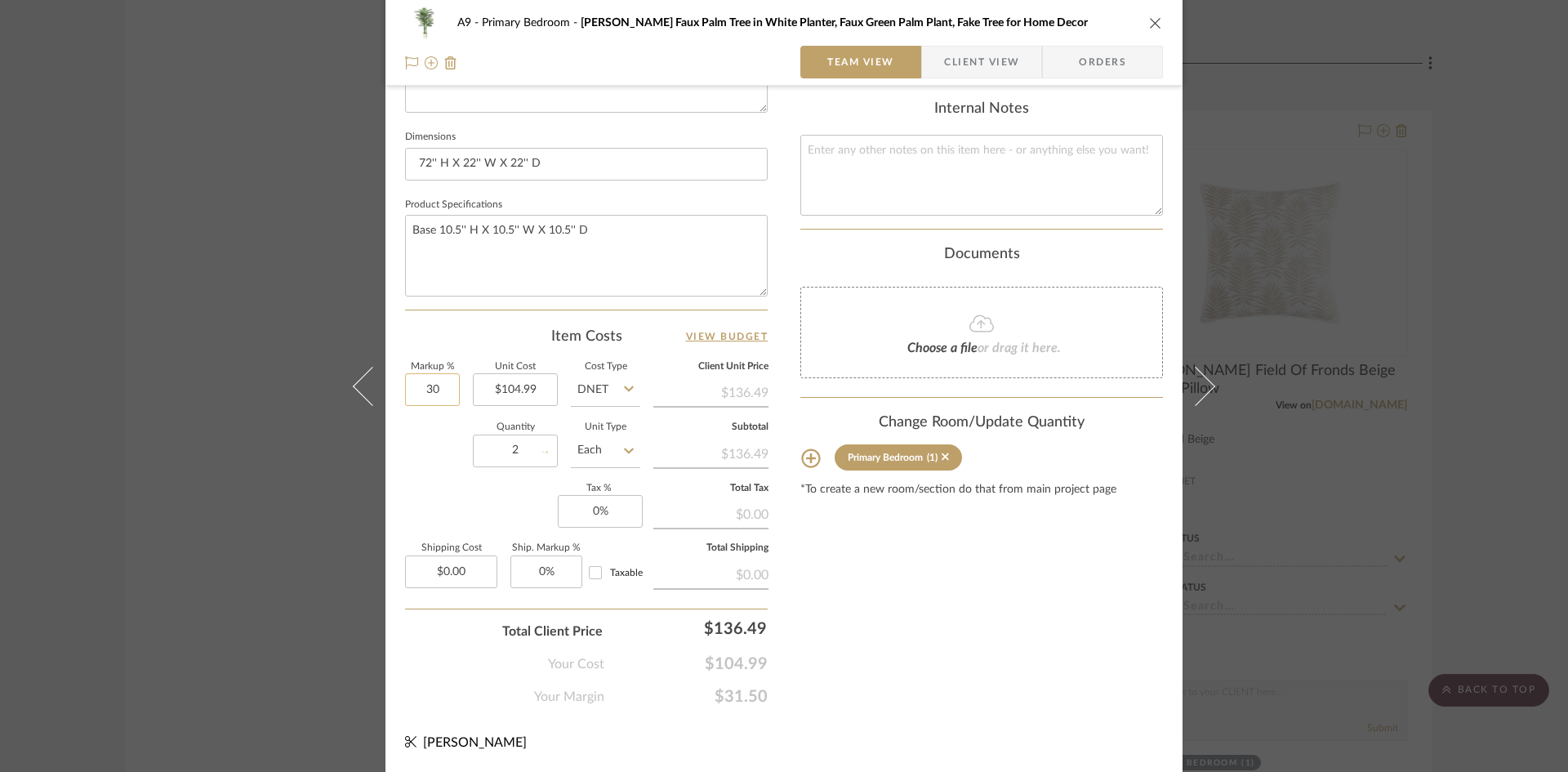 type 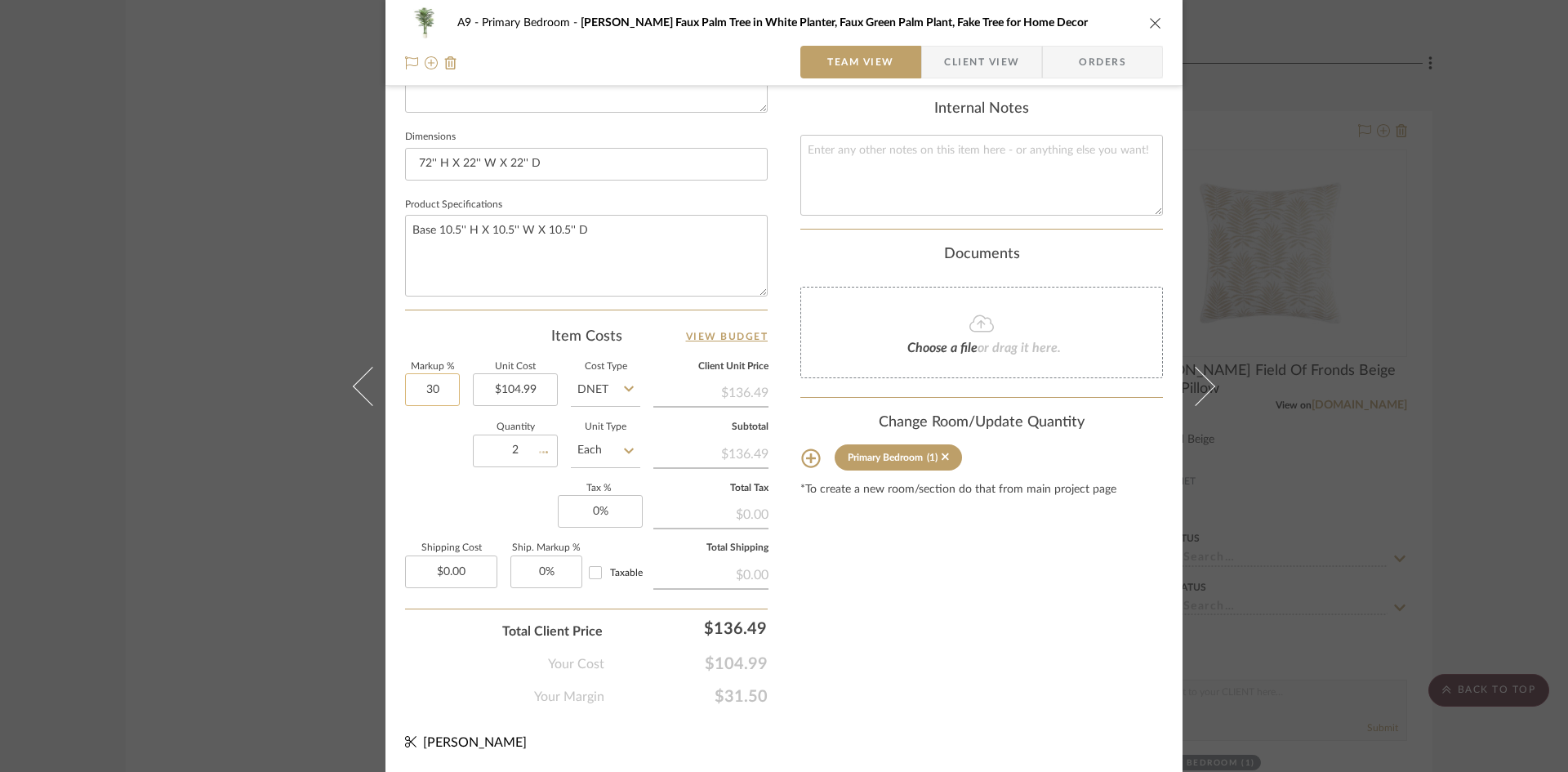 type 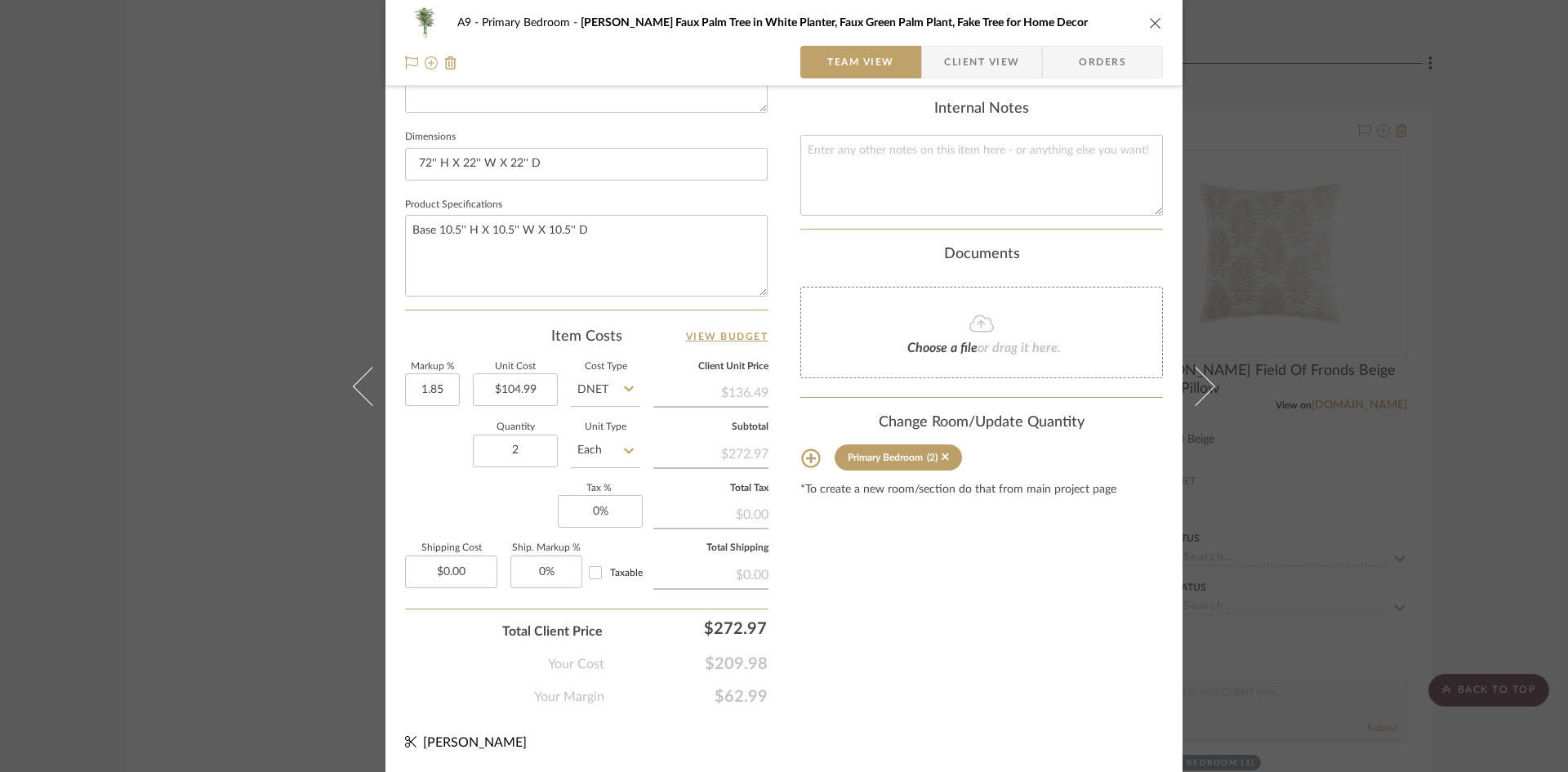 type on "1.85%" 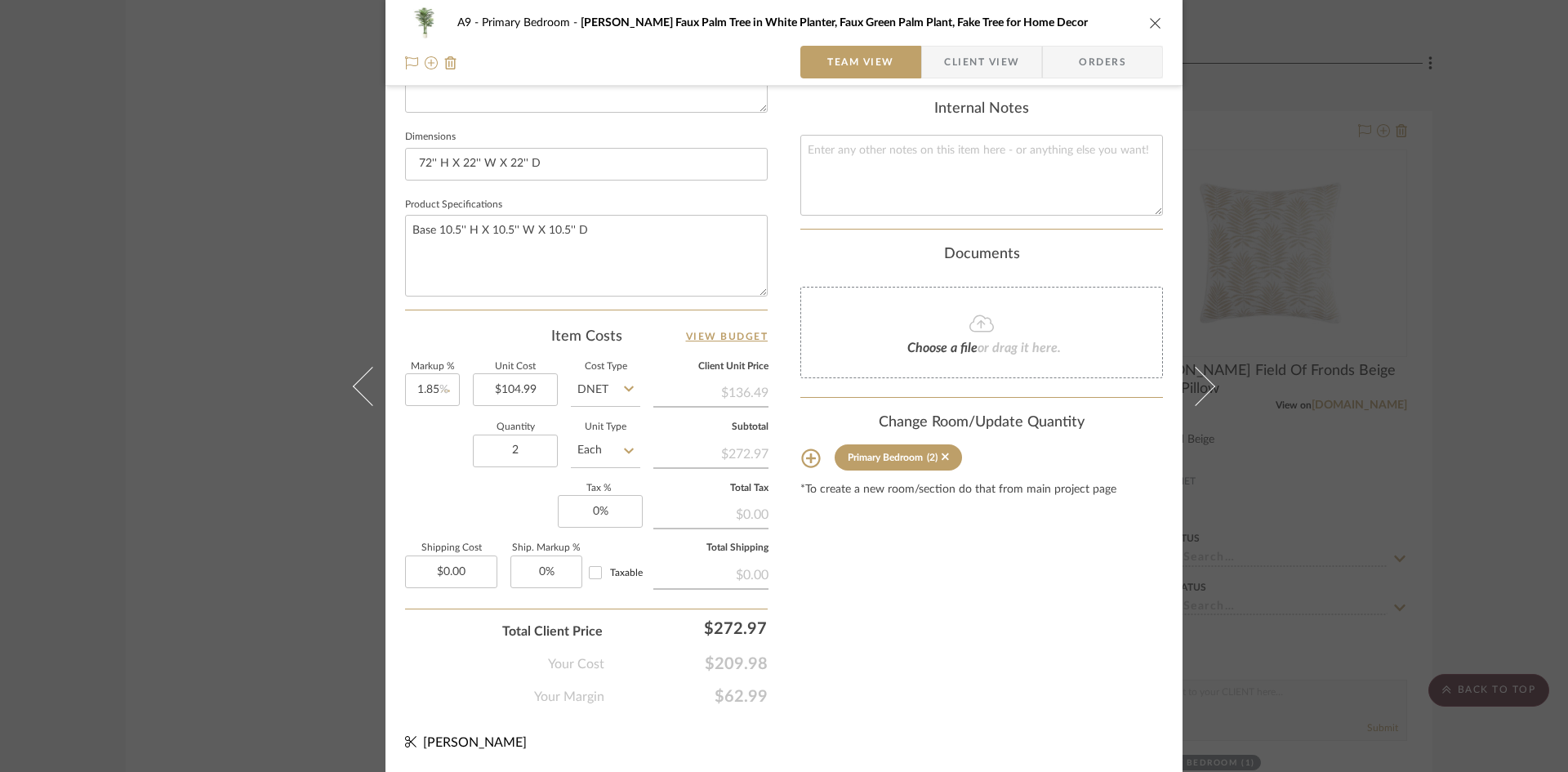 click on "Item Costs   View Budget   Markup %  1.85%  Unit Cost  $104.99  Cost Type  DNET  Client Unit Price   $136.49   Quantity  2  Unit Type  Each  Subtotal   $272.97   Tax %  0%  Total Tax   $0.00   Shipping Cost  $0.00  Ship. Markup %  0% Taxable  Total Shipping   $0.00  Total Client Price  $272.97  Your Cost  $209.98  Your Margin  $62.99" 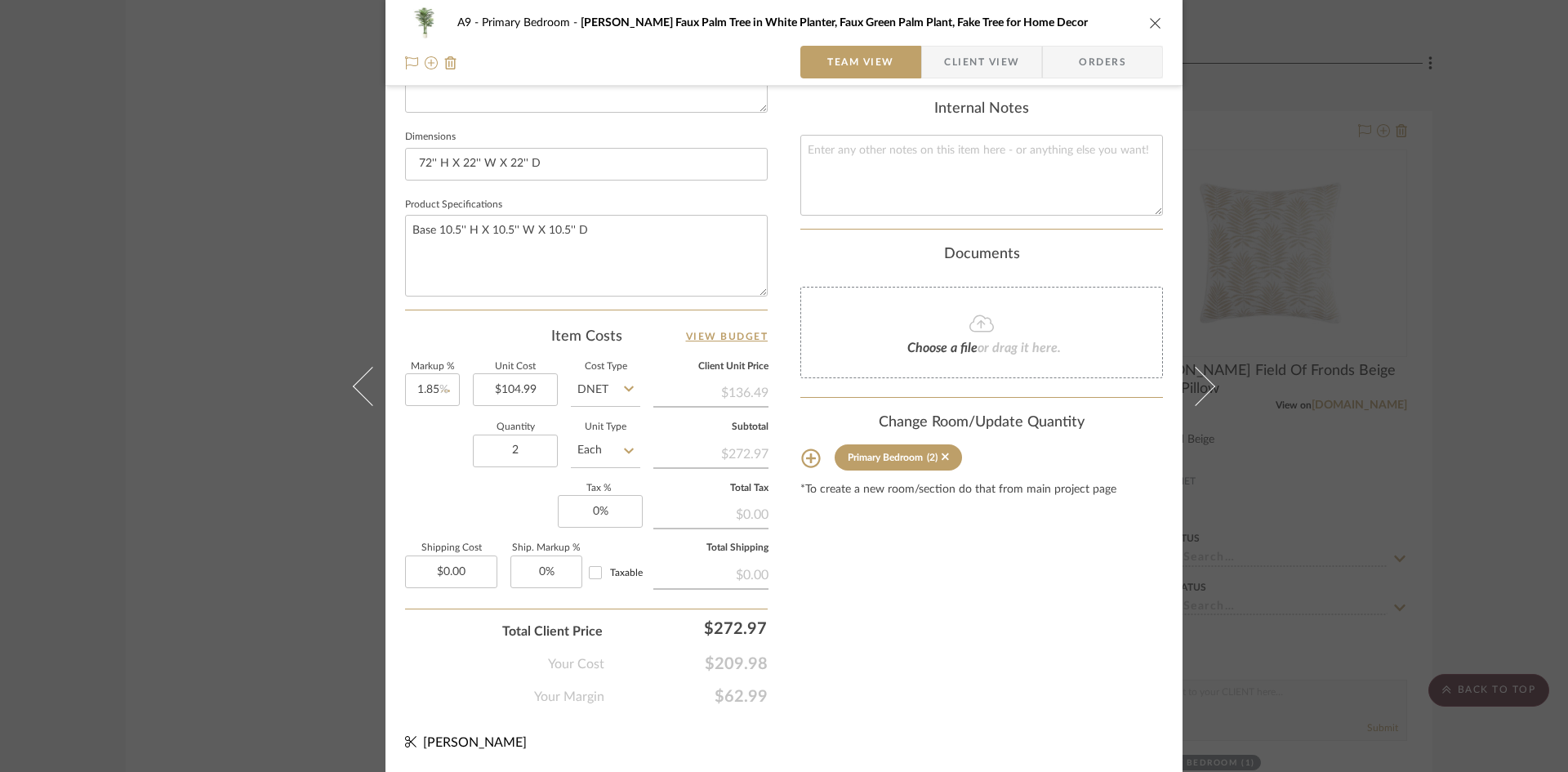 type 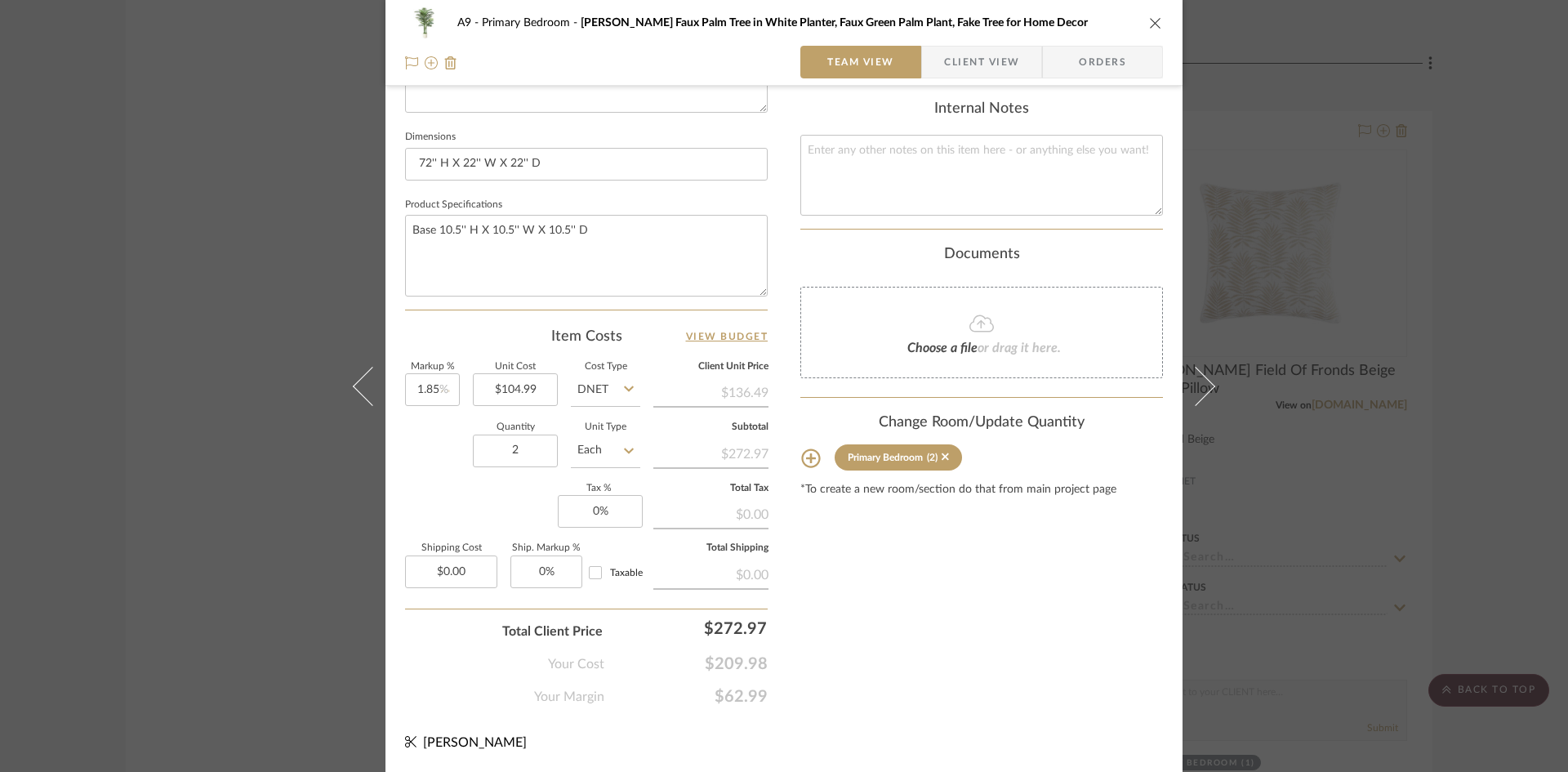 type 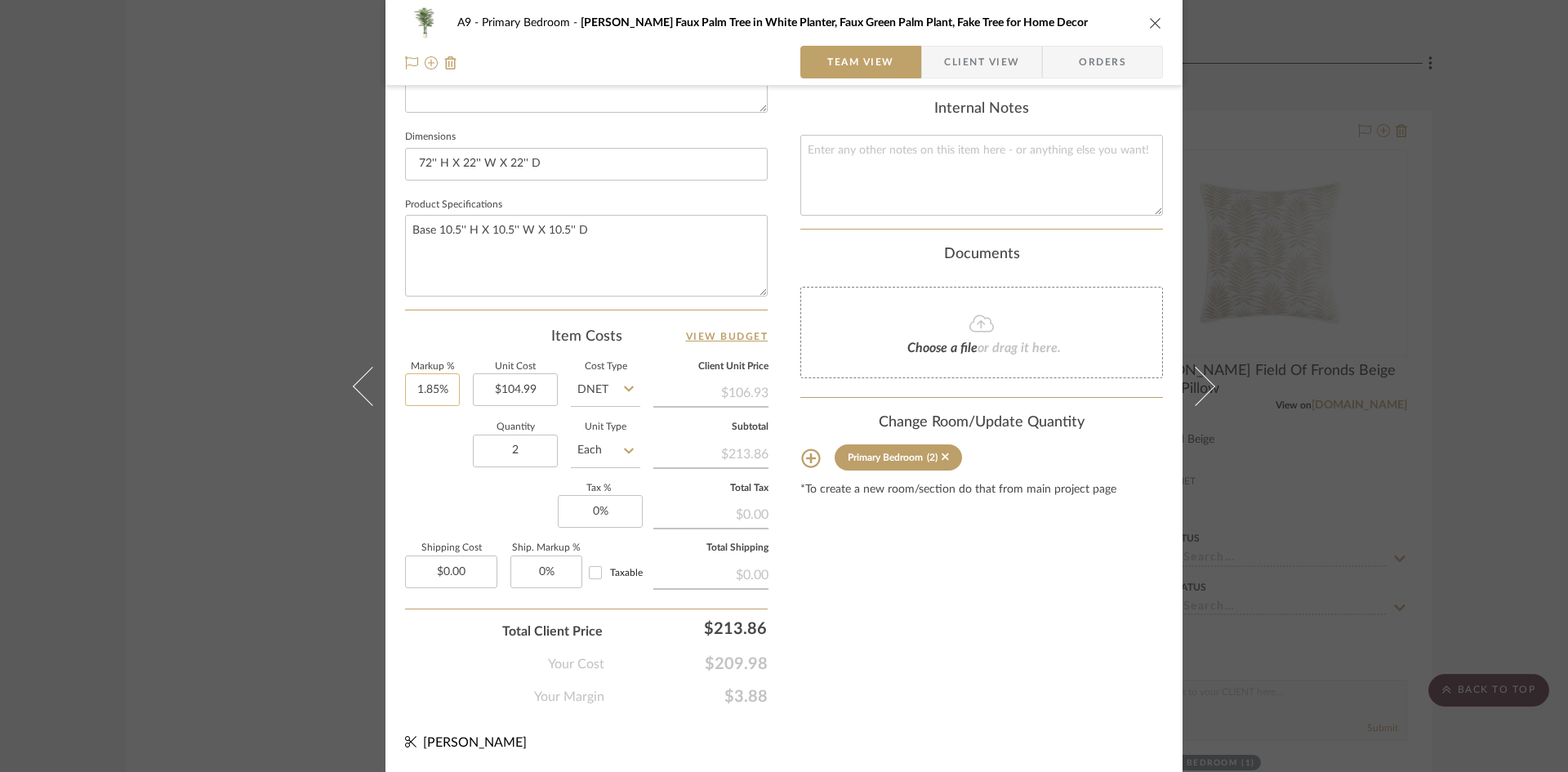 type on "1.85" 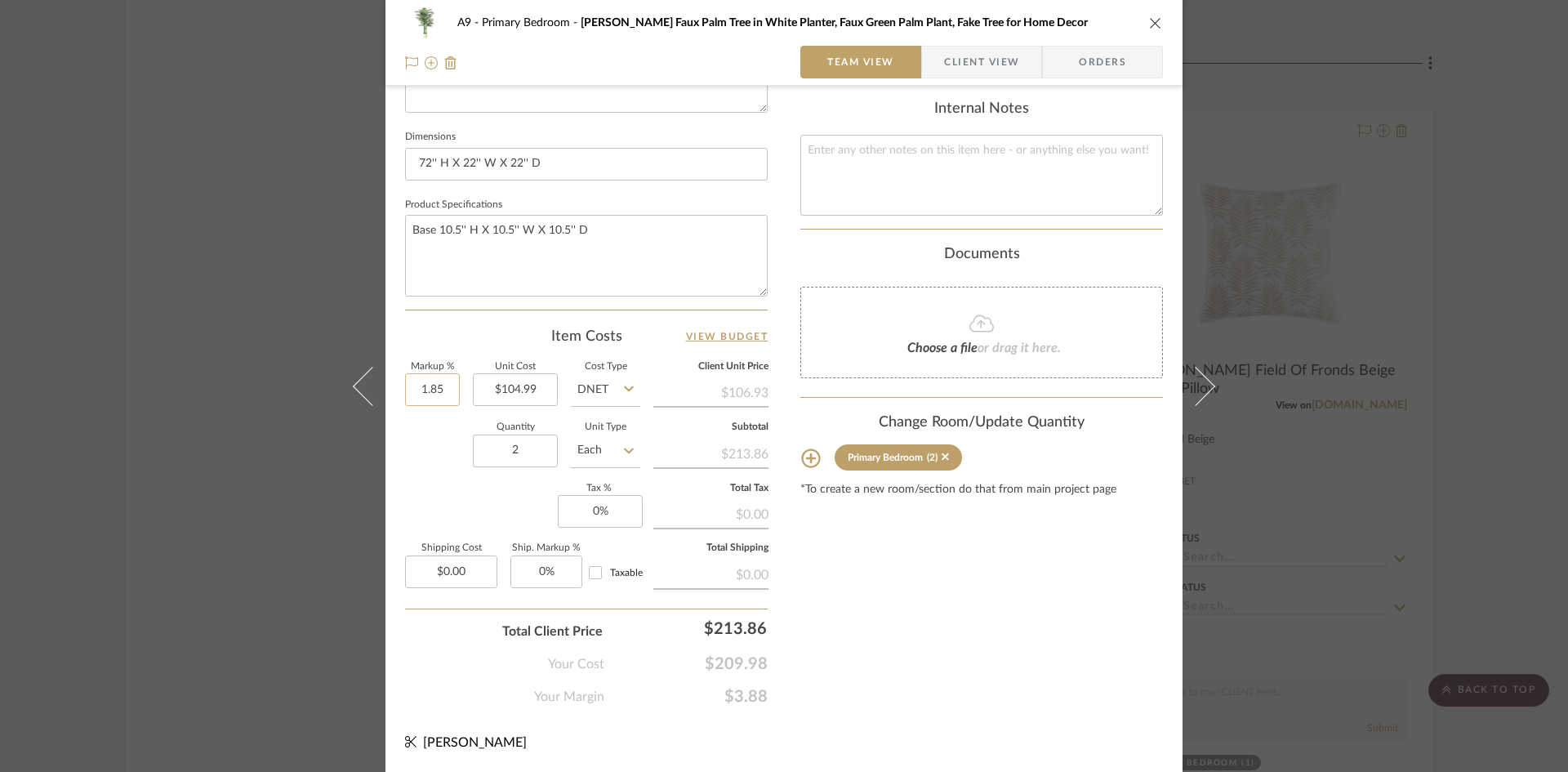 click on "1.85" 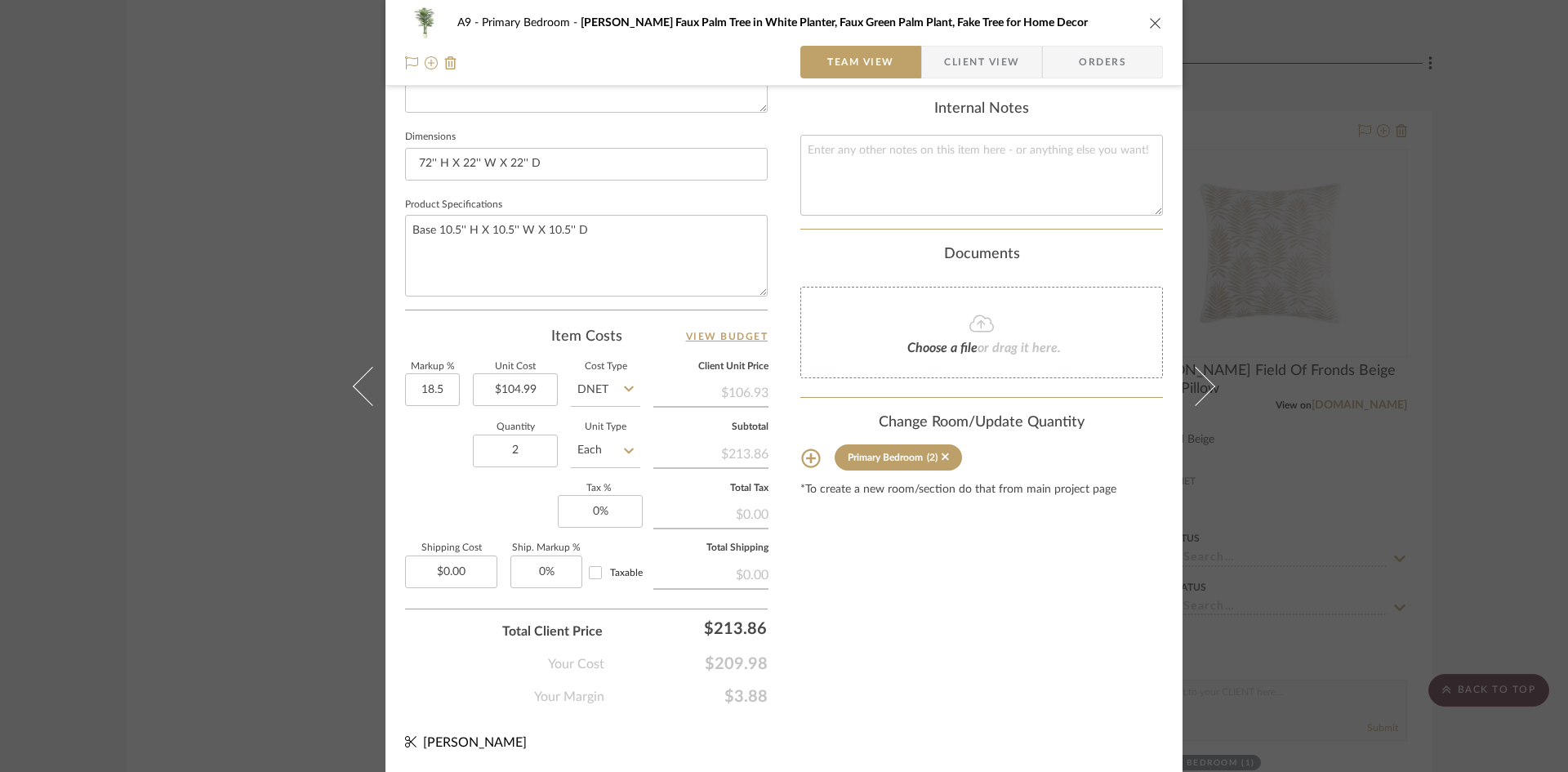 type on "18.5%" 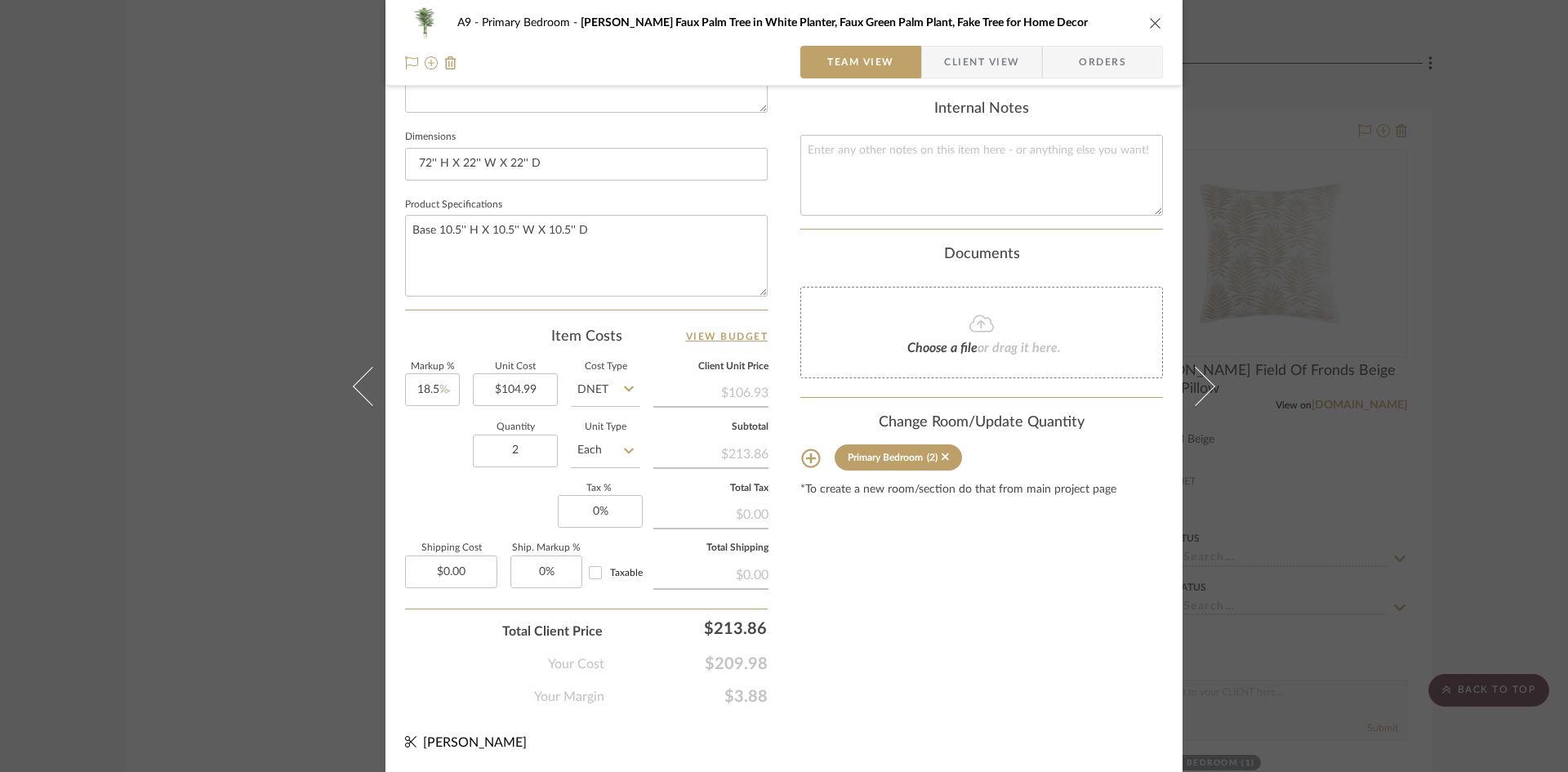 type 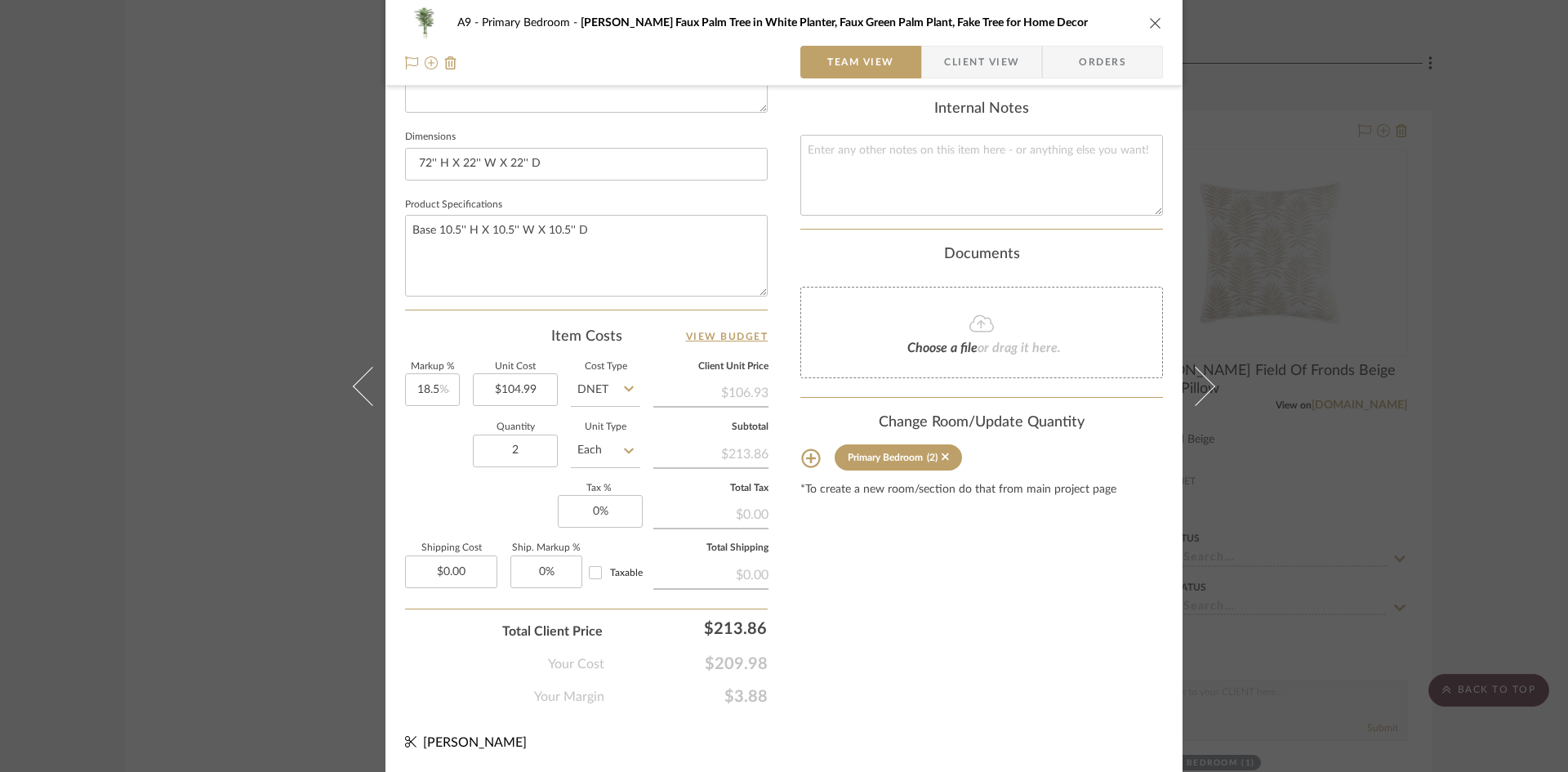 type 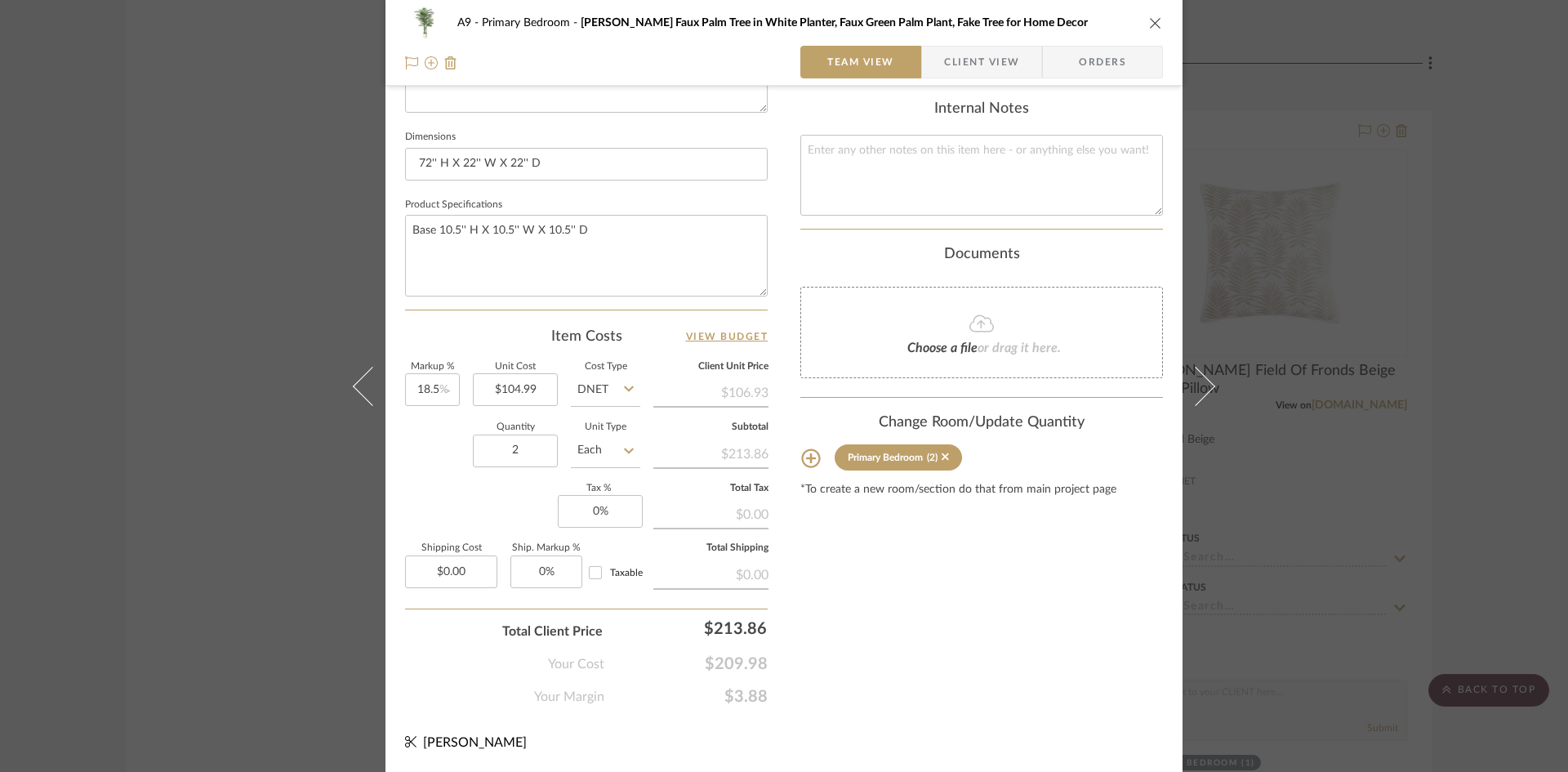 click on "Content here copies to Client View - confirm visibility there.  Show in Client Dashboard   Include in Budget   View Budget  Team Status  Lead Time  In Stock Weeks  Est. Min   Est. Max   Due Date   Install Date  Tasks / To-Dos /  team Messaging  Leave yourself a note here or share next steps with your team. You will receive emails when they
respond!  Invite Collaborator Internal Notes  Documents  Choose a file  or drag it here. Change Room/Update Quantity  Primary Bedroom  (2) *To create a new room/section do that from main project page" at bounding box center (982, 74) 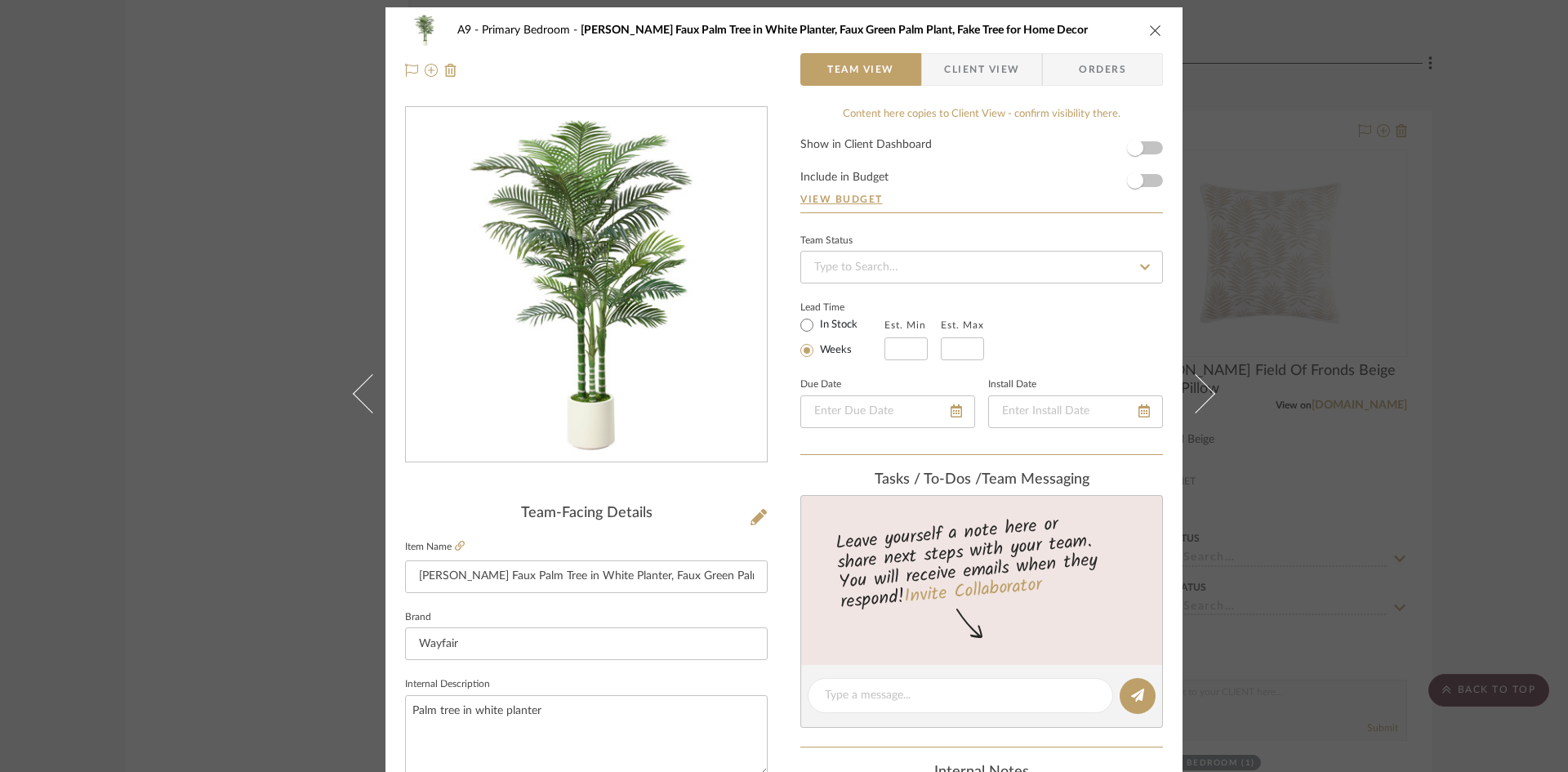 scroll, scrollTop: 0, scrollLeft: 0, axis: both 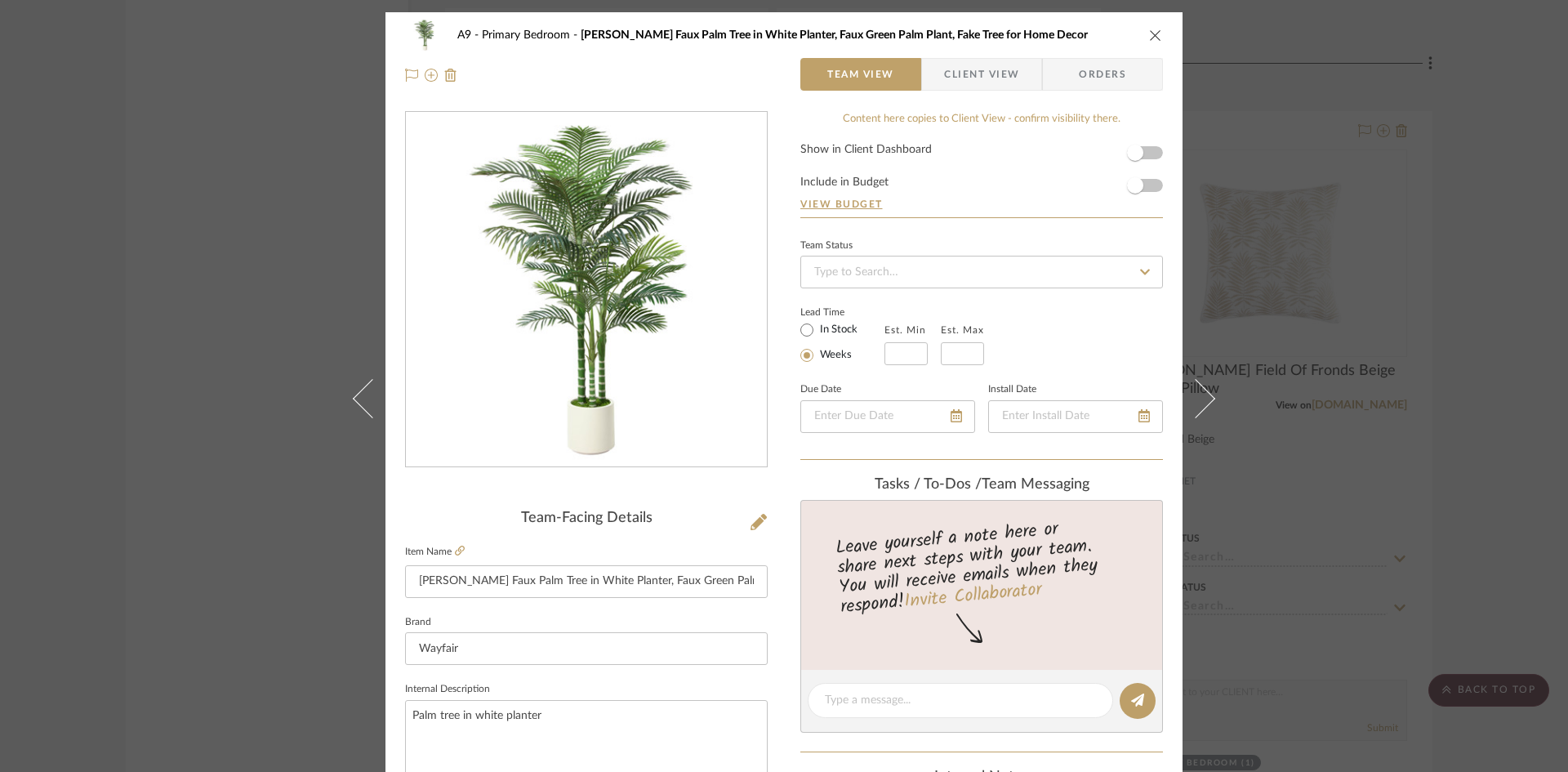 click at bounding box center (1156, 35) 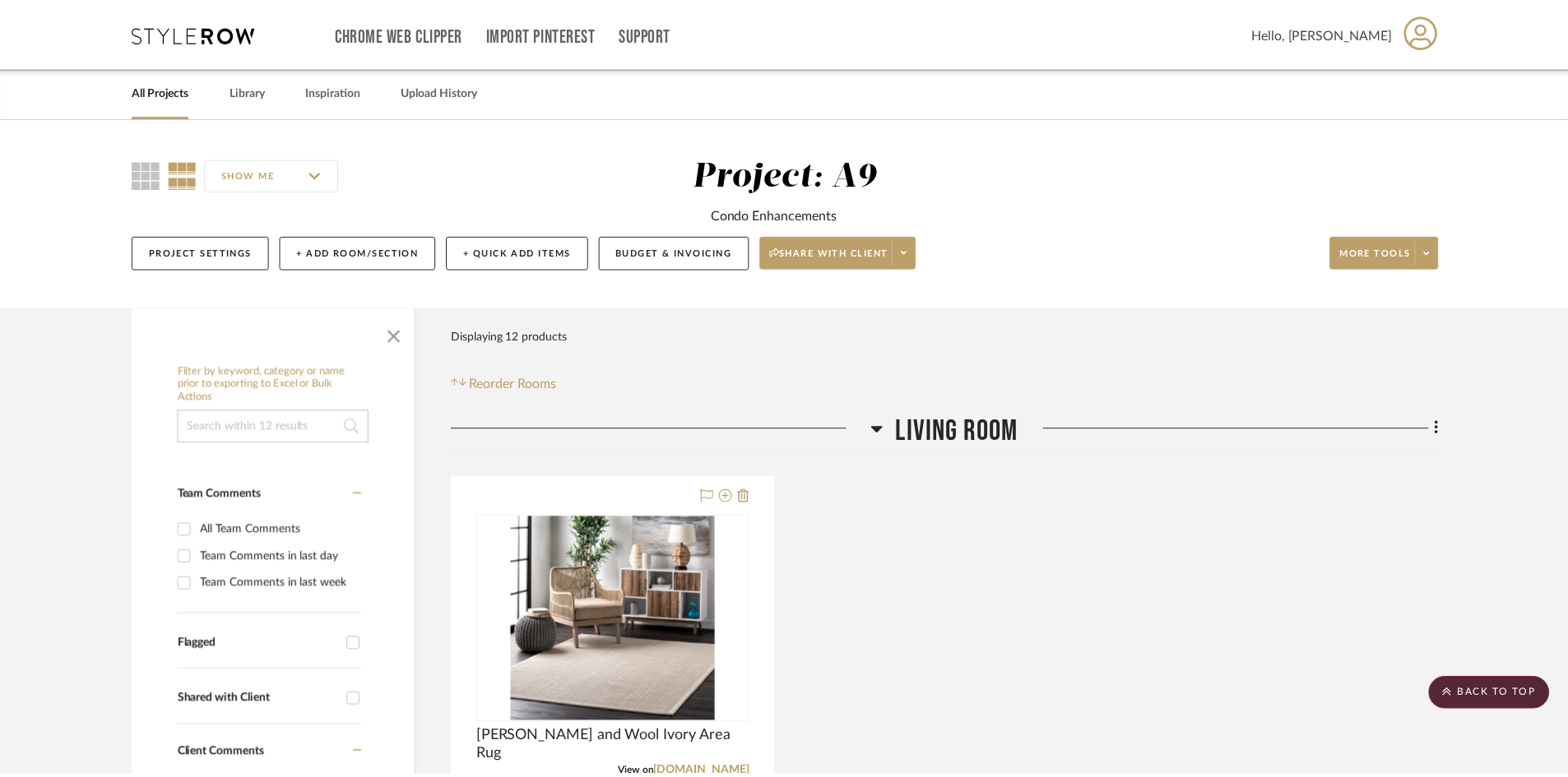 scroll, scrollTop: 1973, scrollLeft: 0, axis: vertical 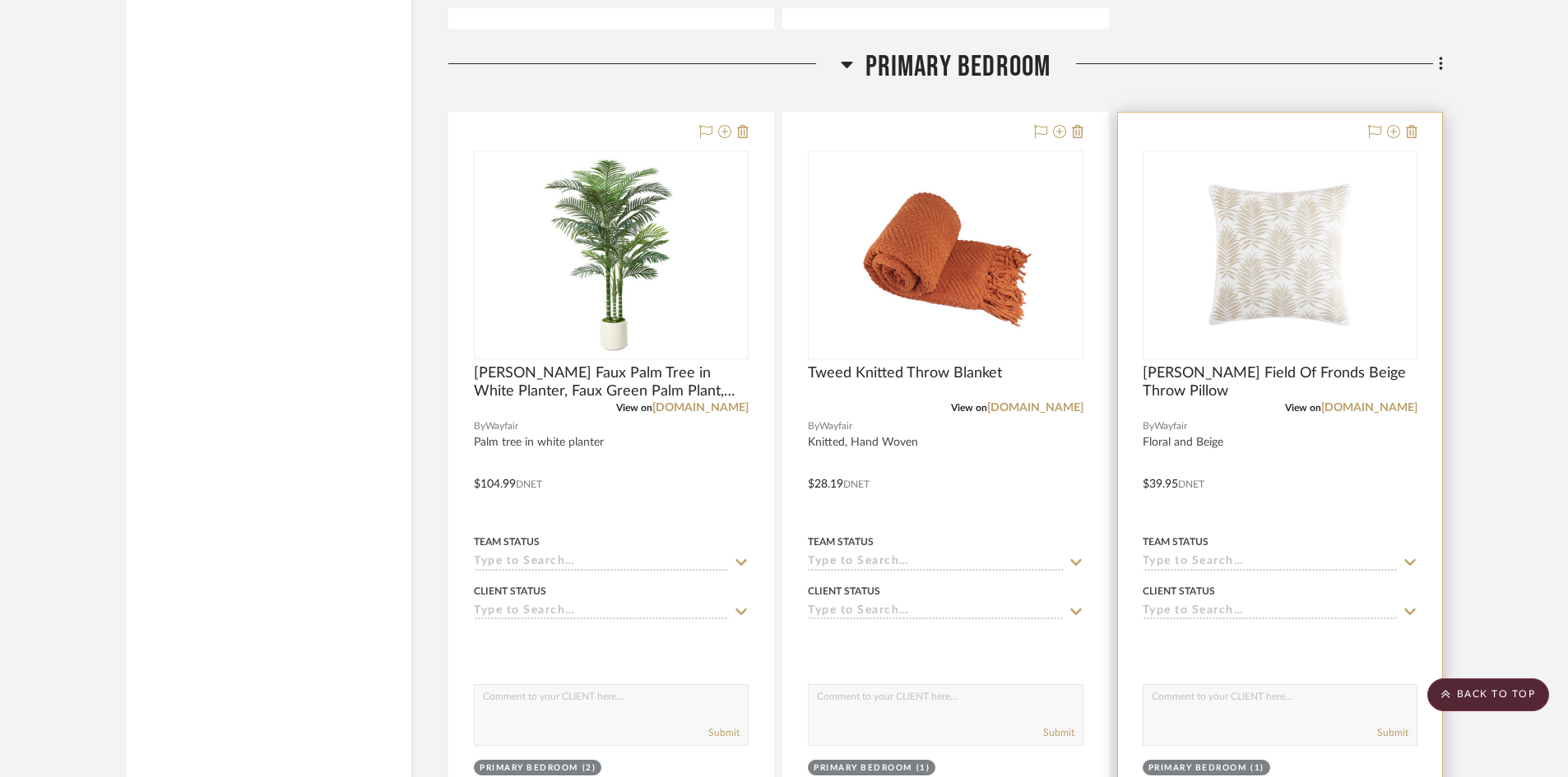 click at bounding box center (1280, 472) 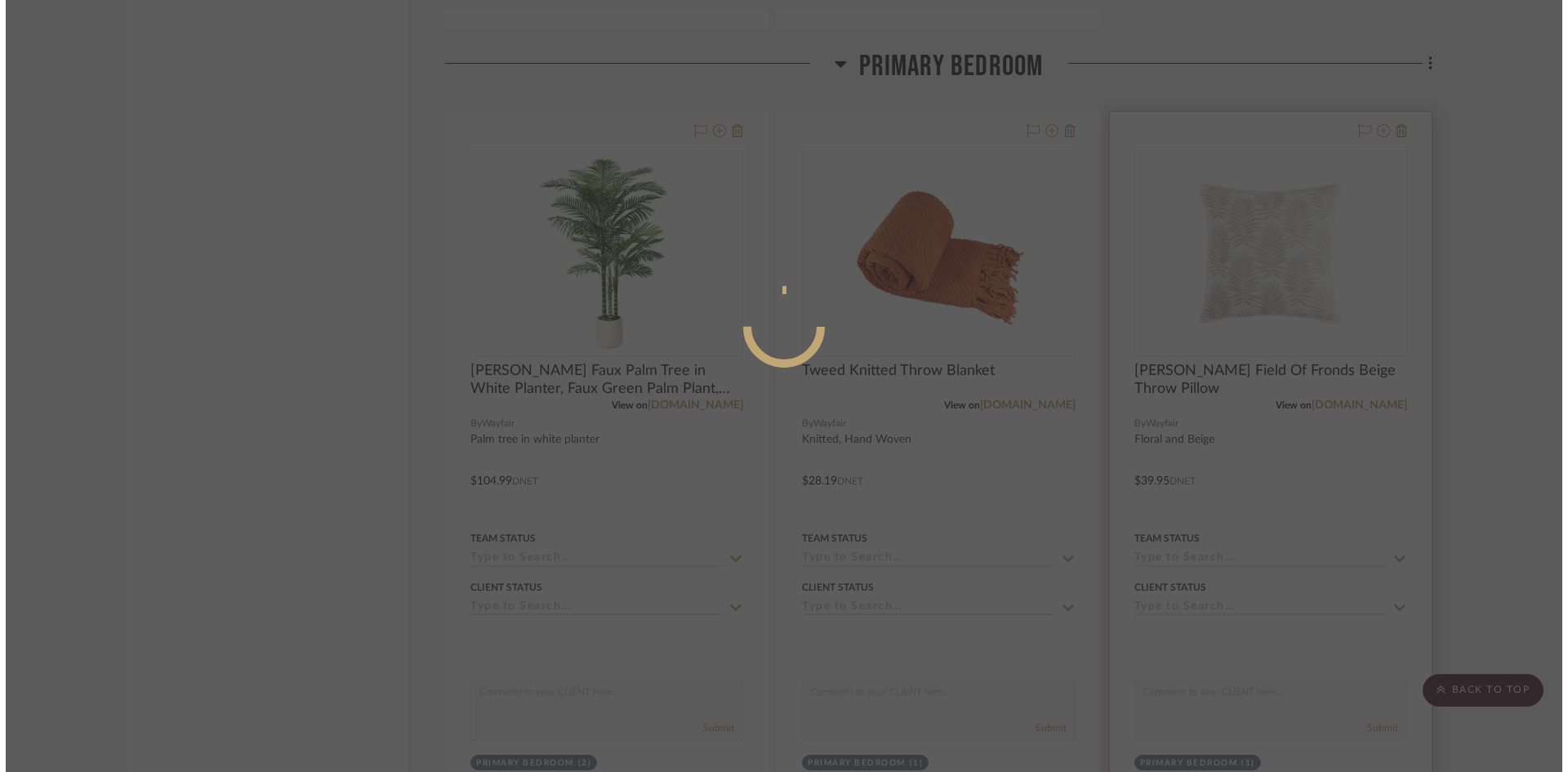 scroll, scrollTop: 0, scrollLeft: 0, axis: both 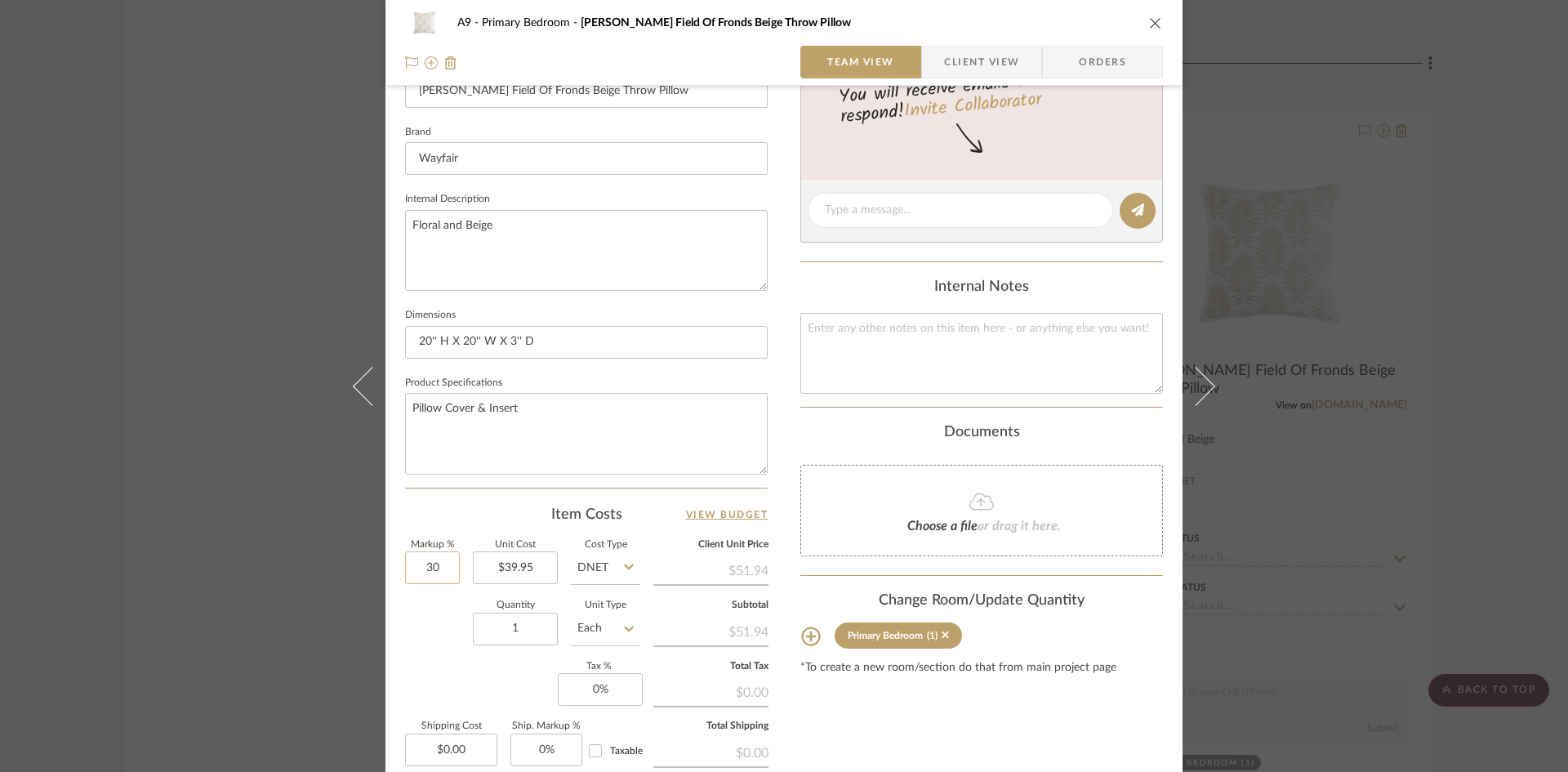 click on "30" 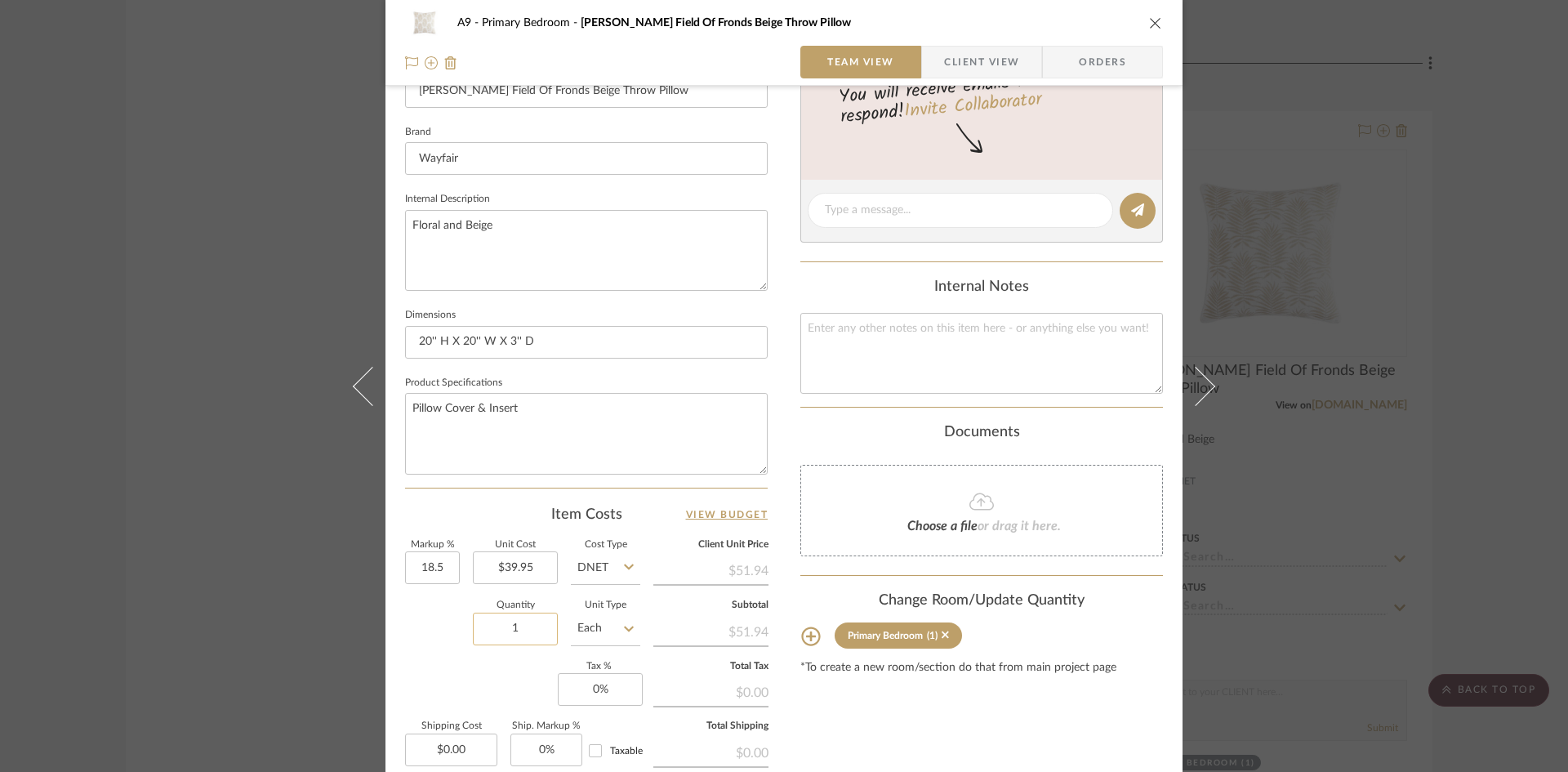 type on "18.5%" 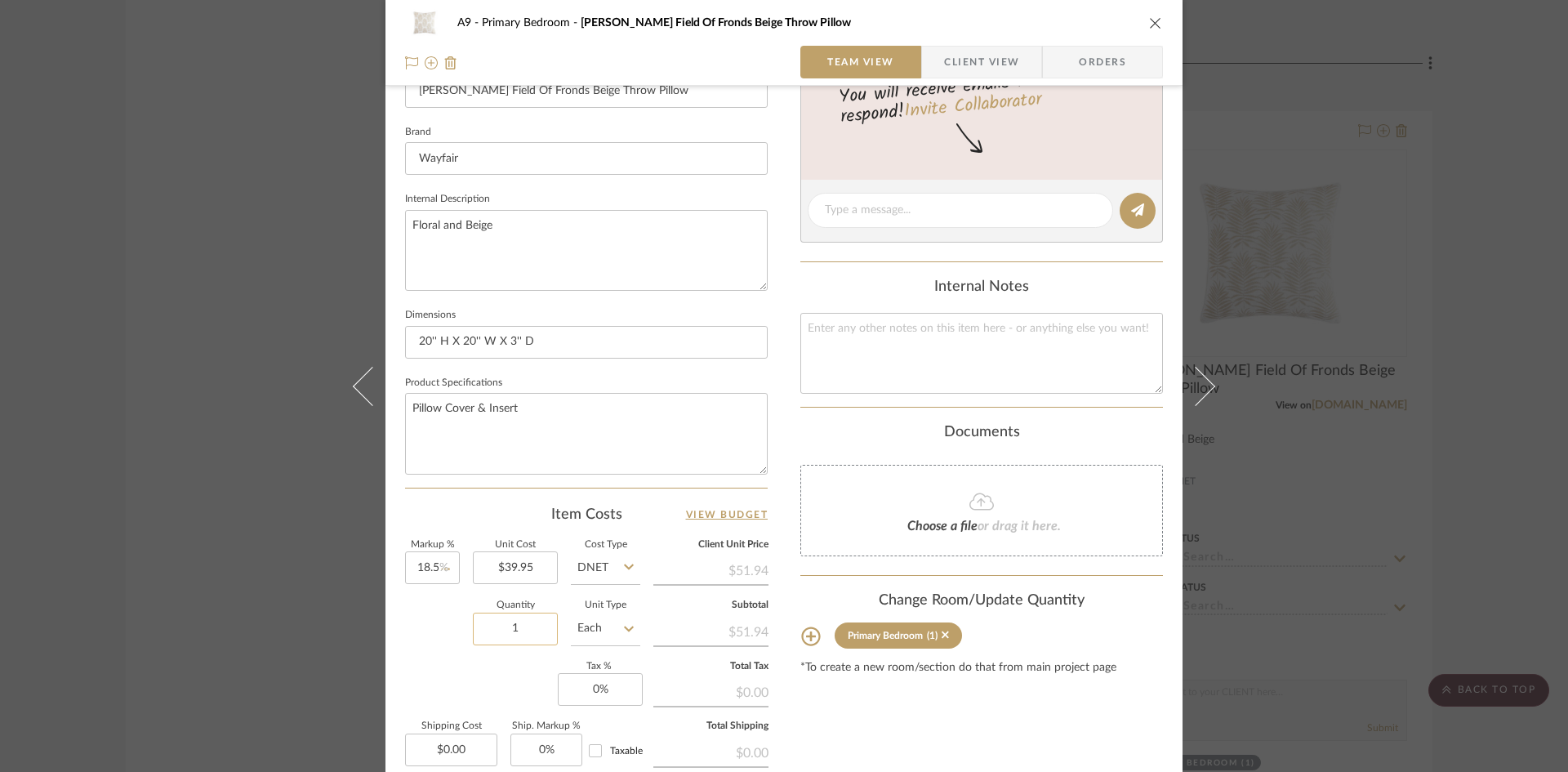 click on "1" 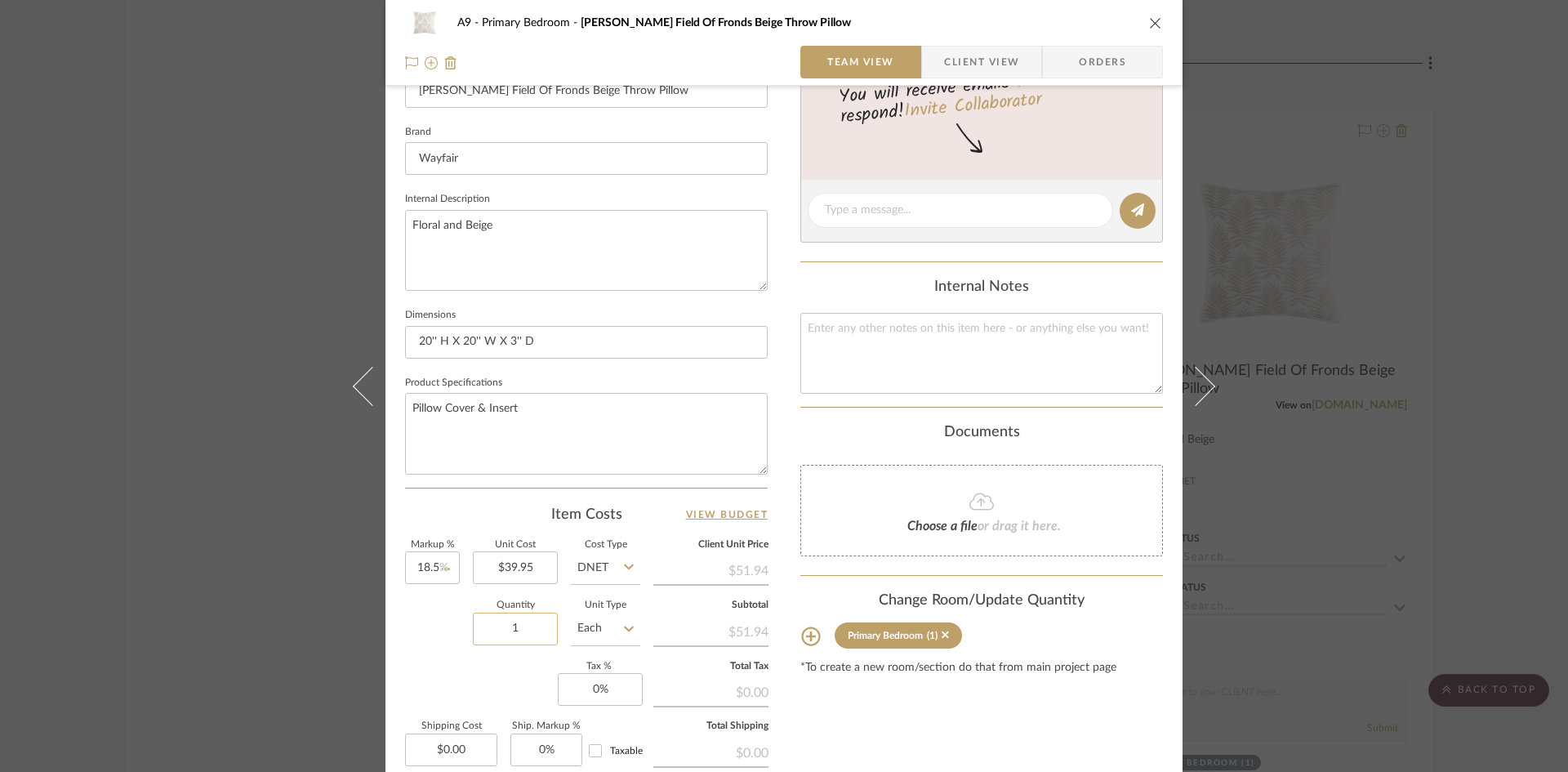 type 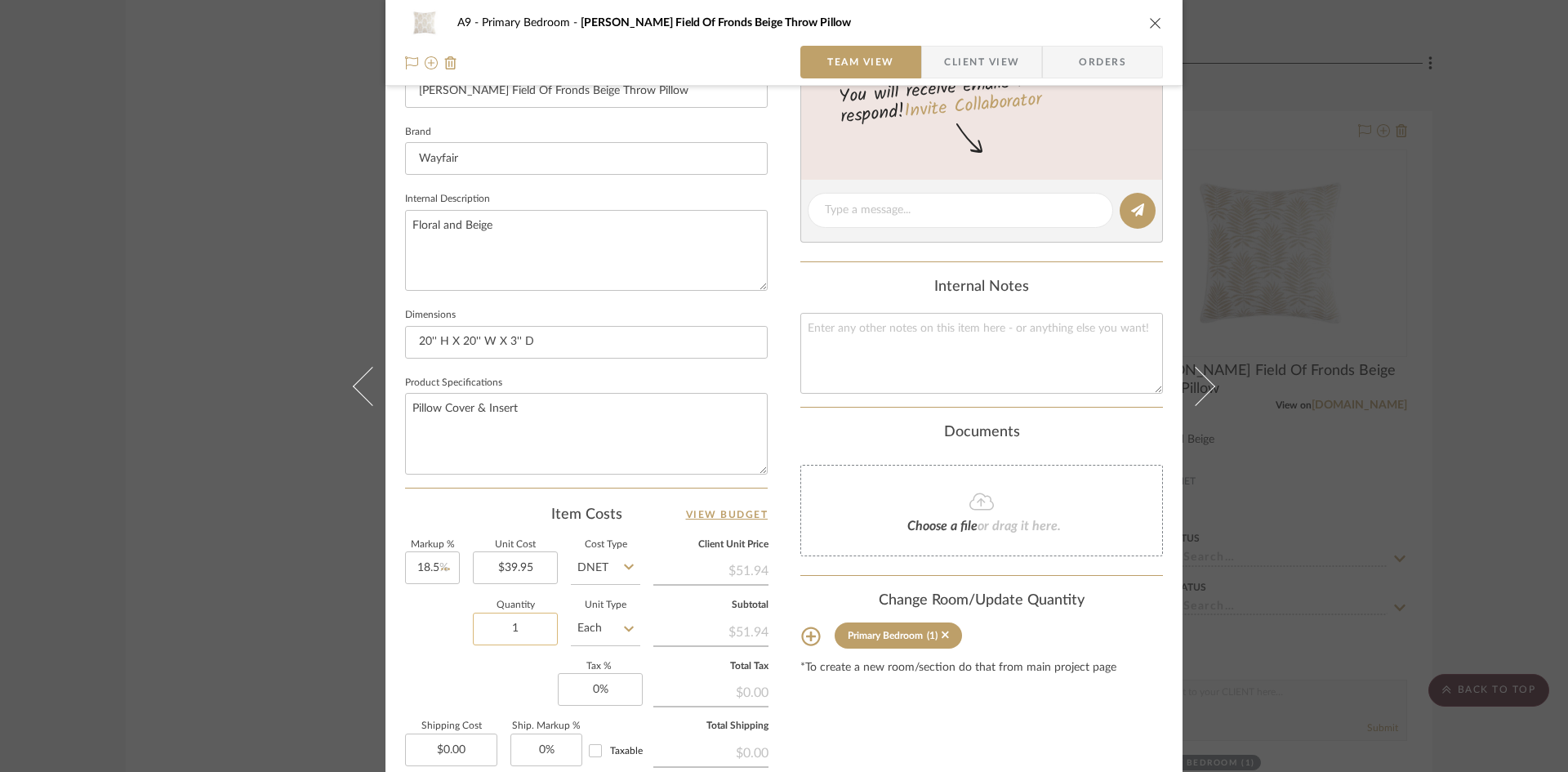 type 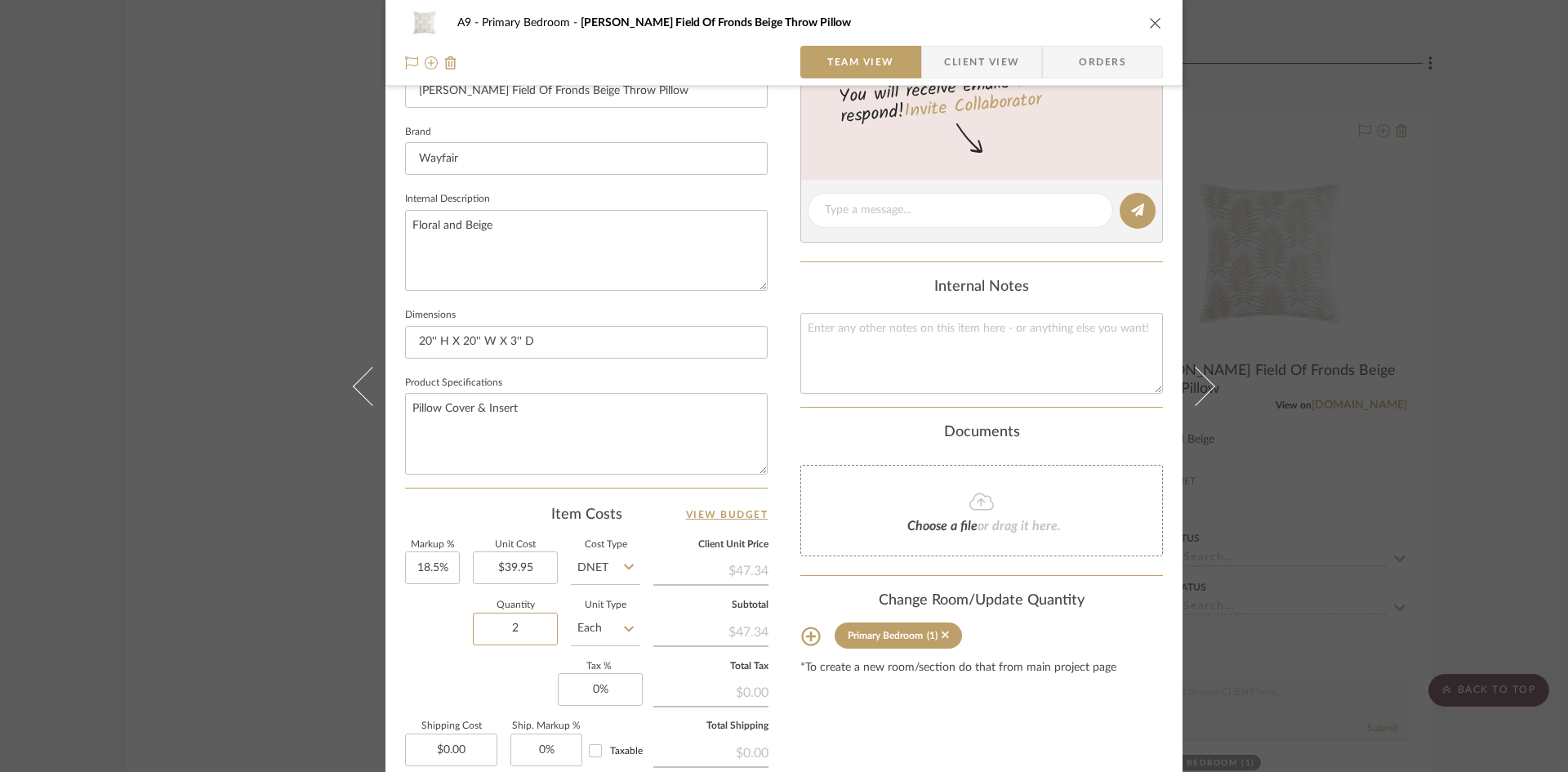 type on "2" 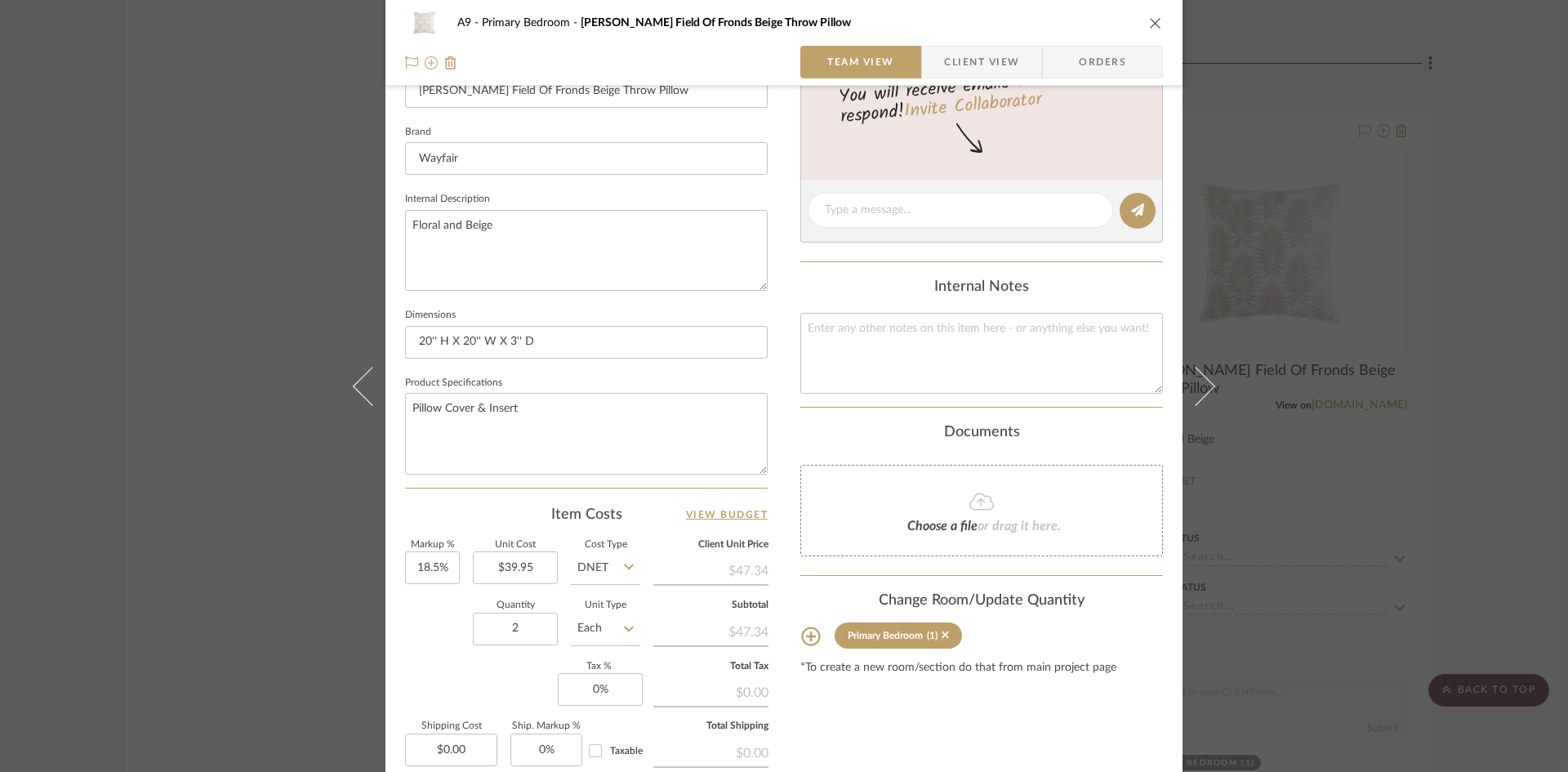 click on "Quantity  2" 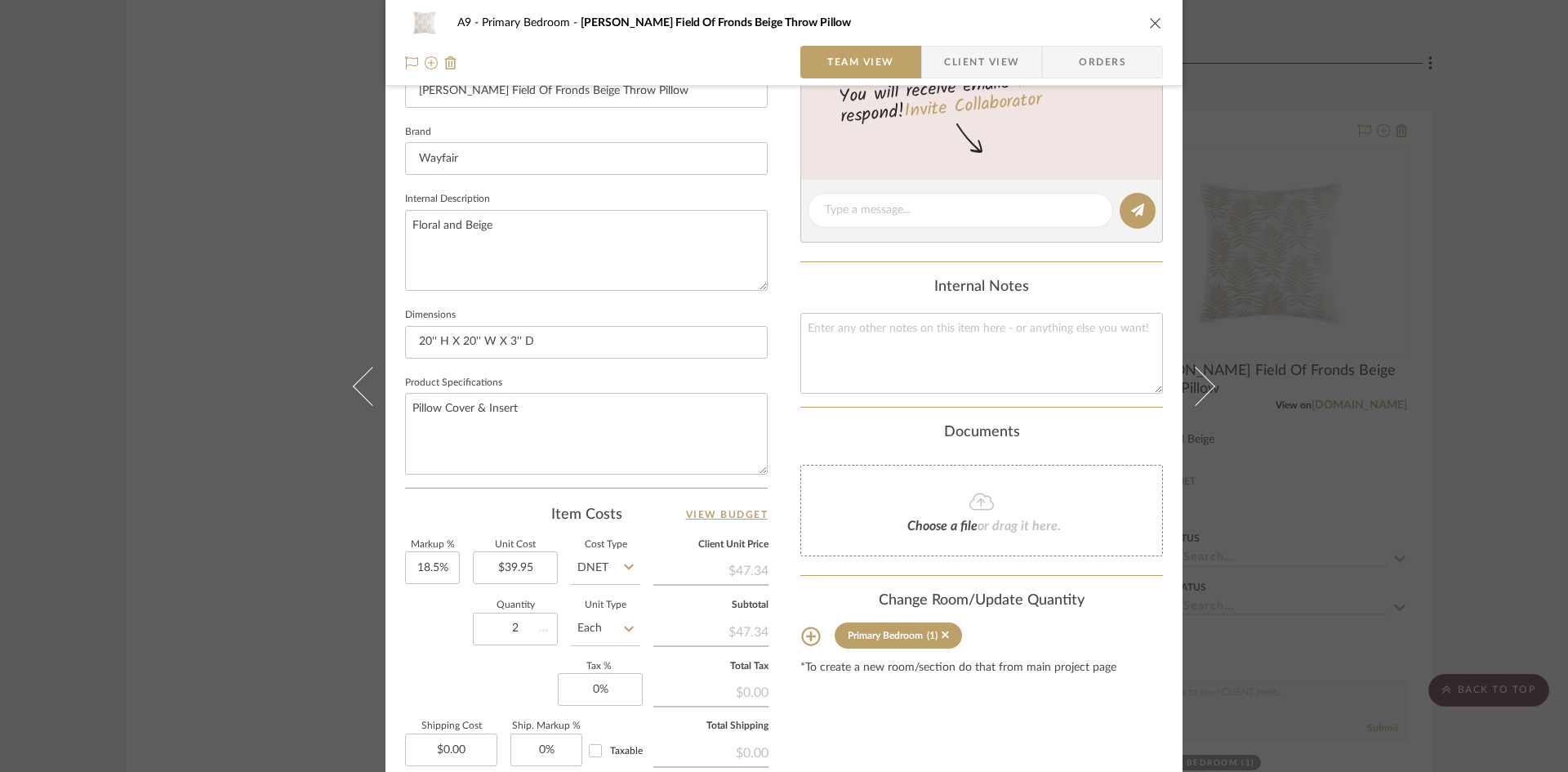 type 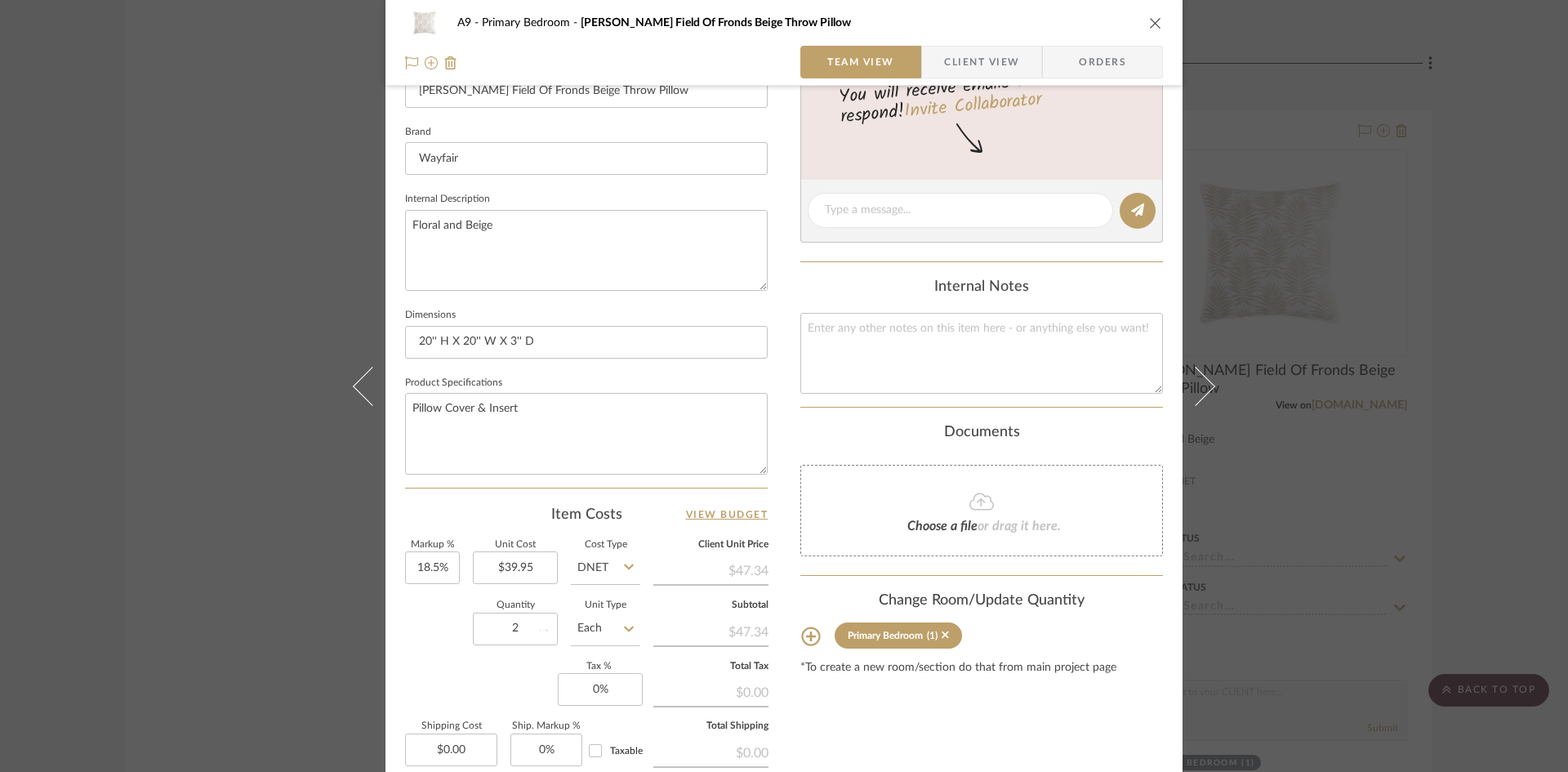 type 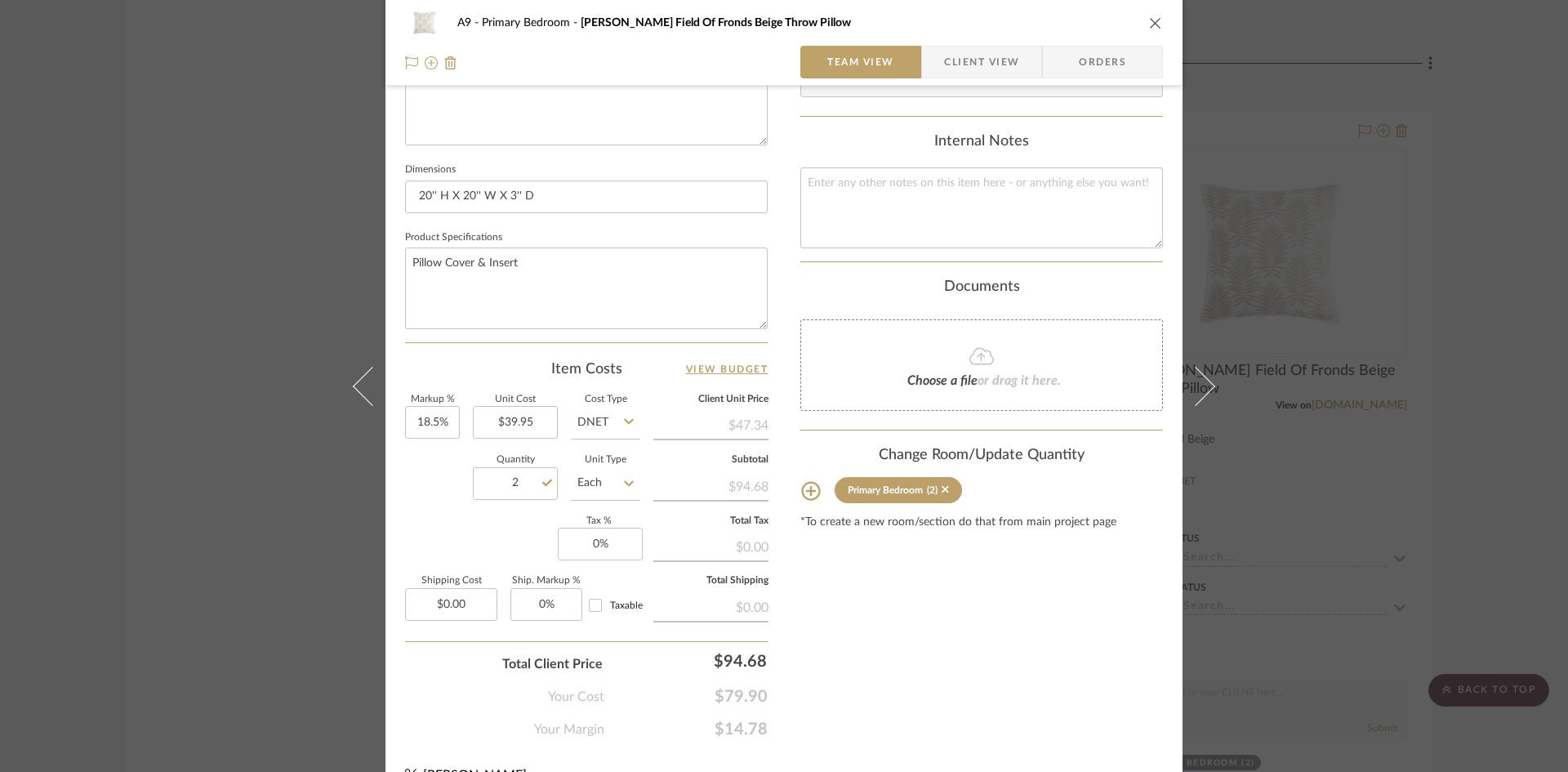 scroll, scrollTop: 668, scrollLeft: 0, axis: vertical 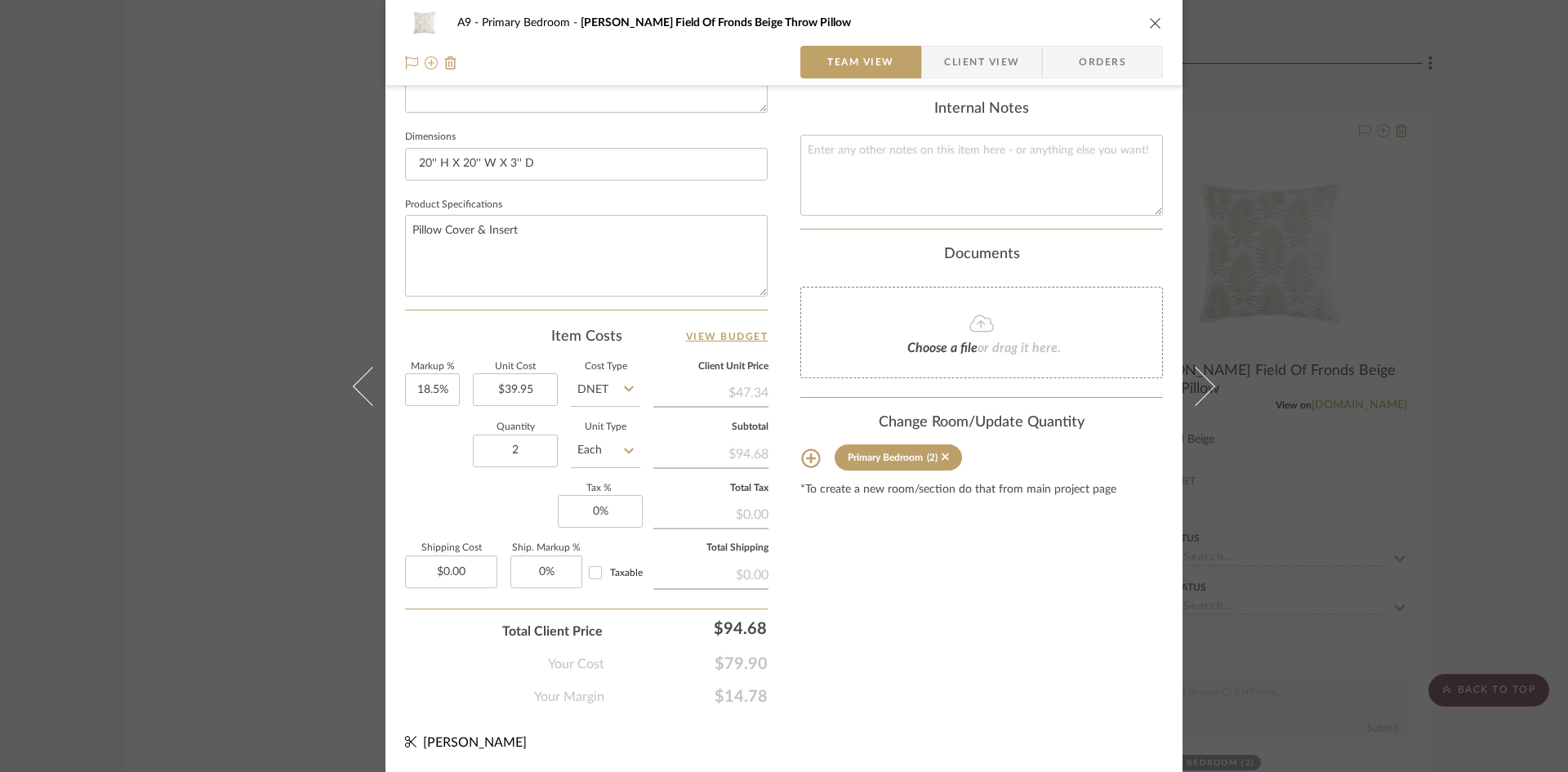 click on "Content here copies to Client View - confirm visibility there.  Show in Client Dashboard   Include in Budget   View Budget  Team Status  Lead Time  In Stock Weeks  Est. Min   Est. Max   Due Date   Install Date  Tasks / To-Dos /  team Messaging  Leave yourself a note here or share next steps with your team. You will receive emails when they
respond!  Invite Collaborator Internal Notes  Documents  Choose a file  or drag it here. Change Room/Update Quantity  Primary Bedroom  (2) *To create a new room/section do that from main project page" at bounding box center (982, 74) 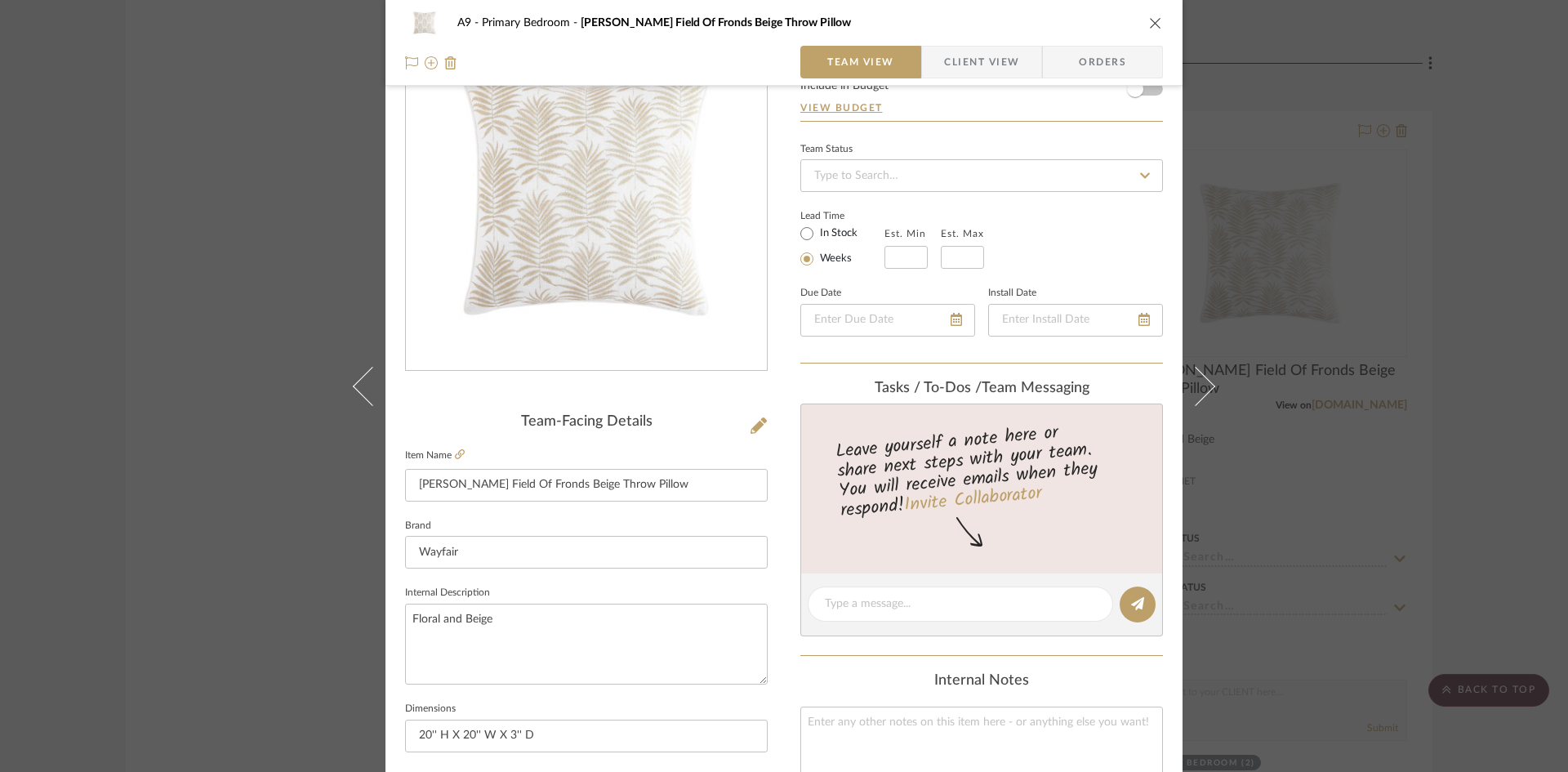 scroll, scrollTop: 0, scrollLeft: 0, axis: both 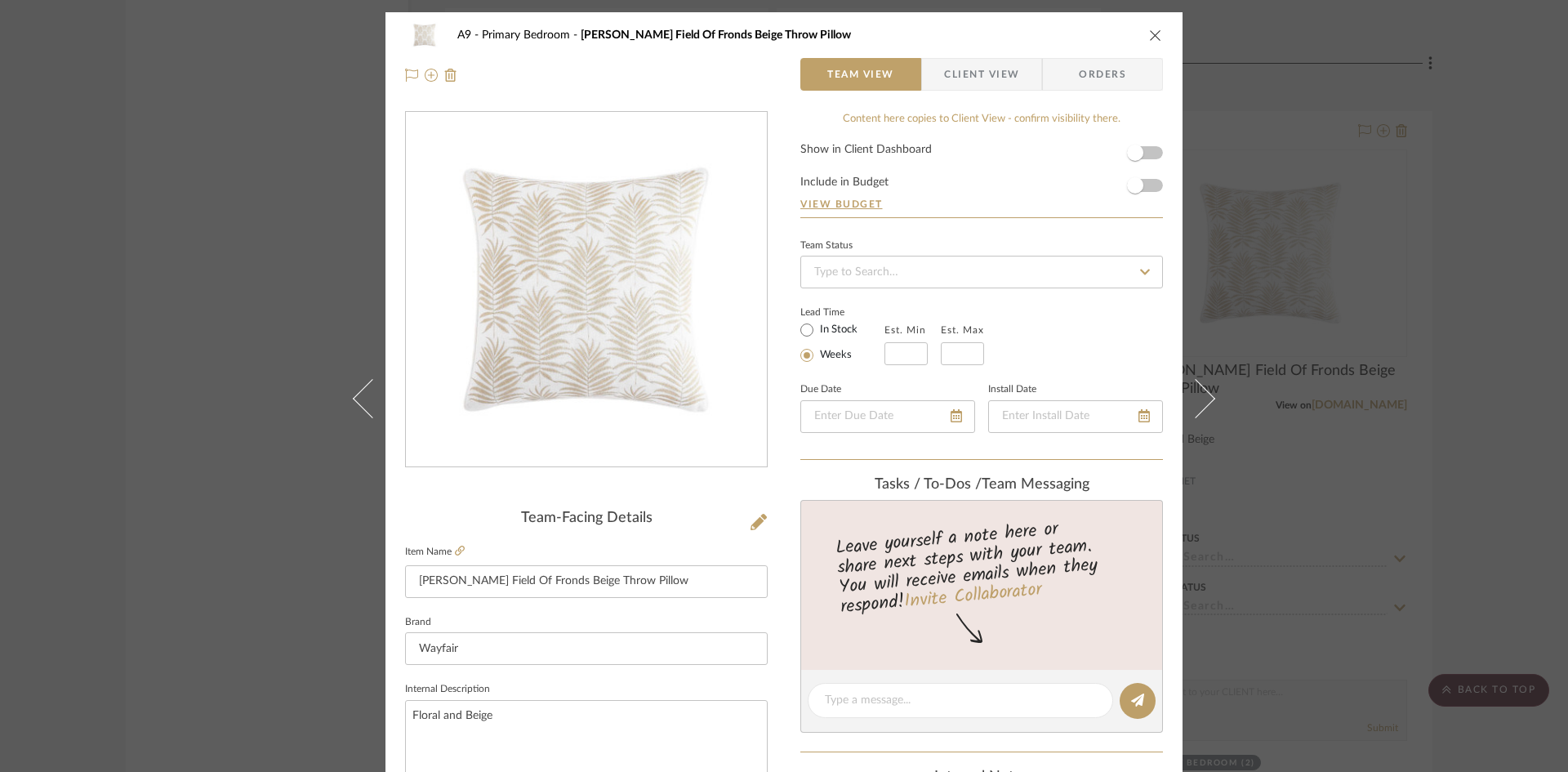 click at bounding box center (1156, 35) 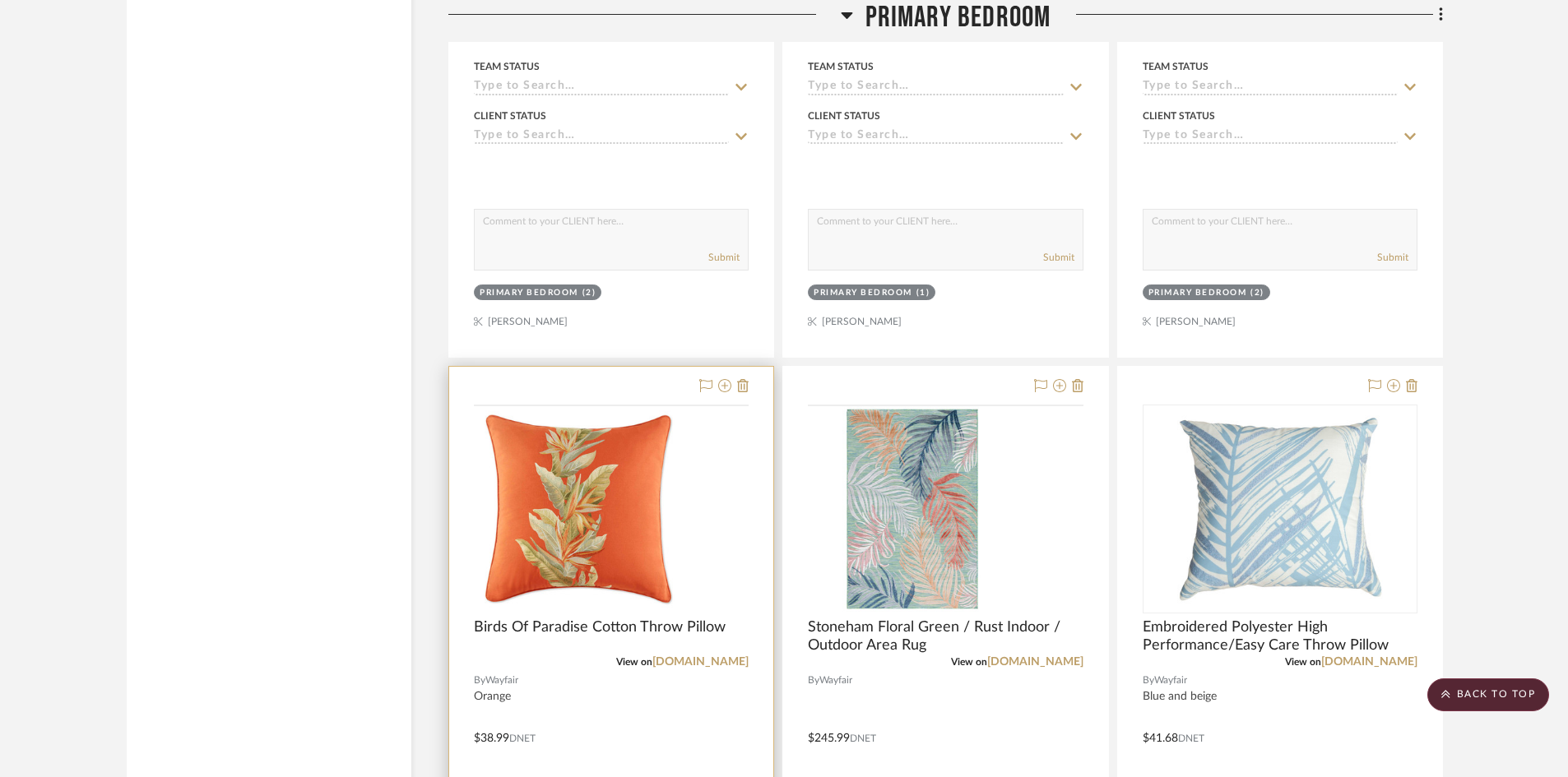 scroll, scrollTop: 2467, scrollLeft: 0, axis: vertical 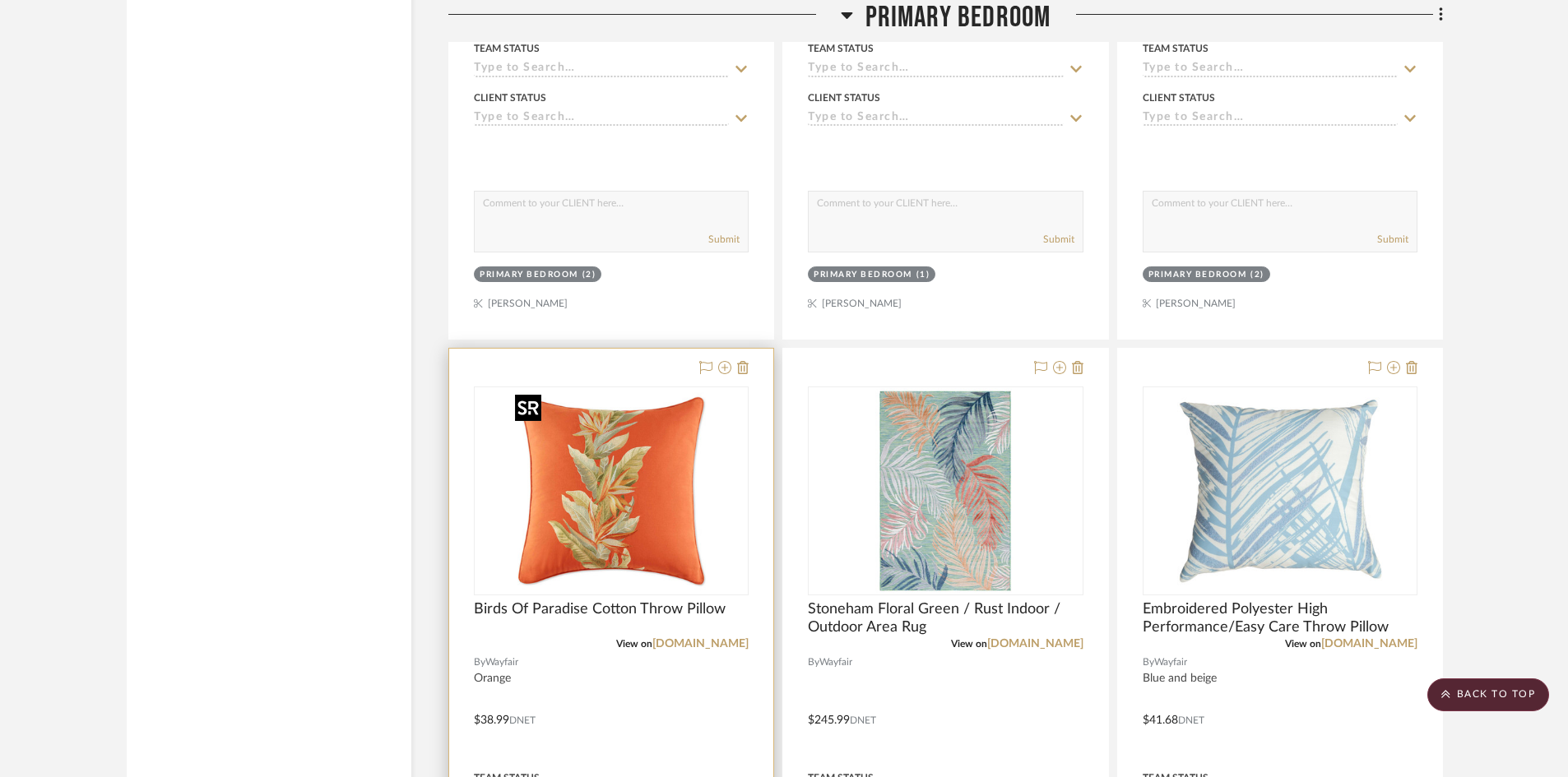 click at bounding box center [611, 491] 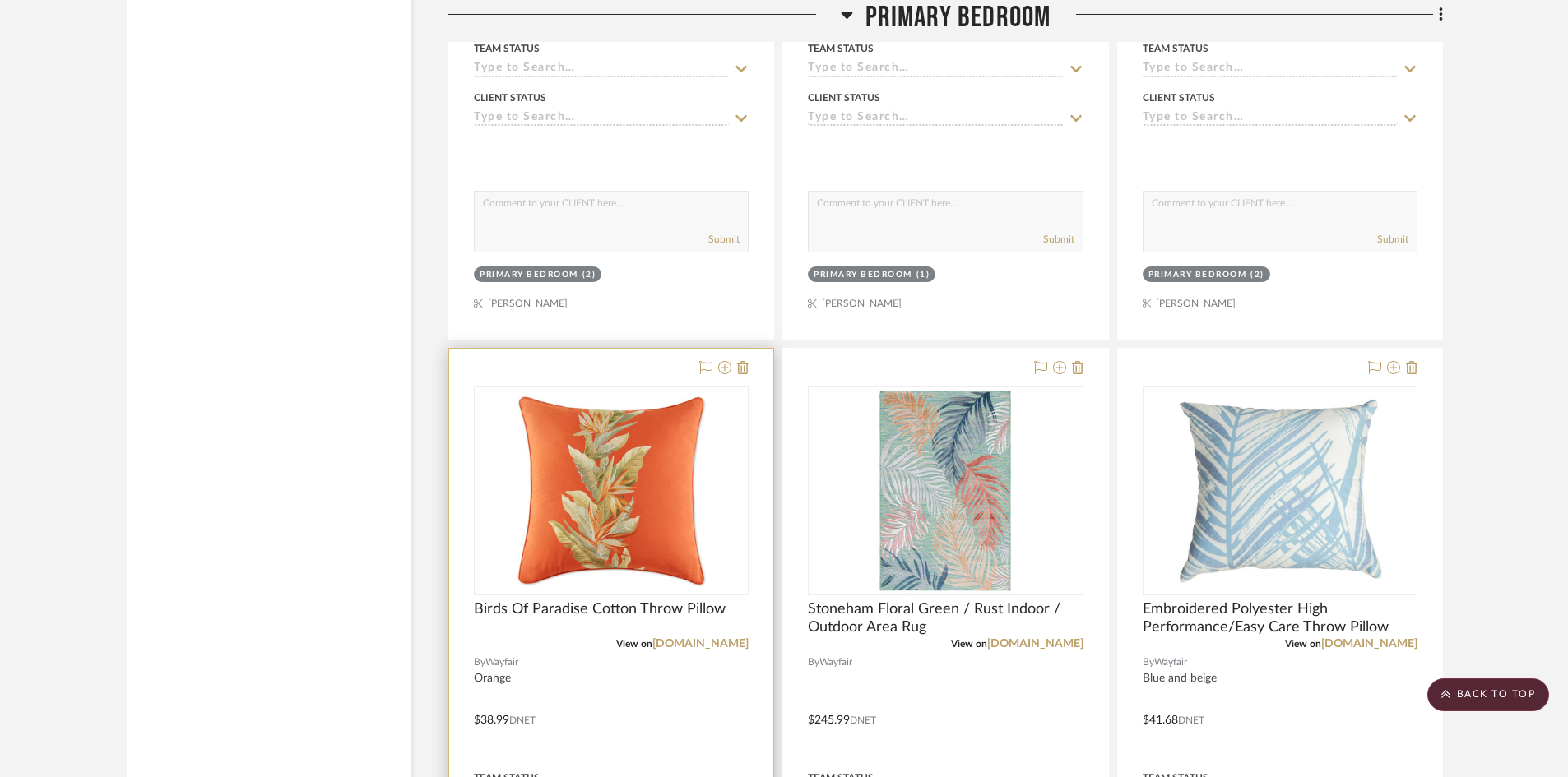 click at bounding box center [611, 708] 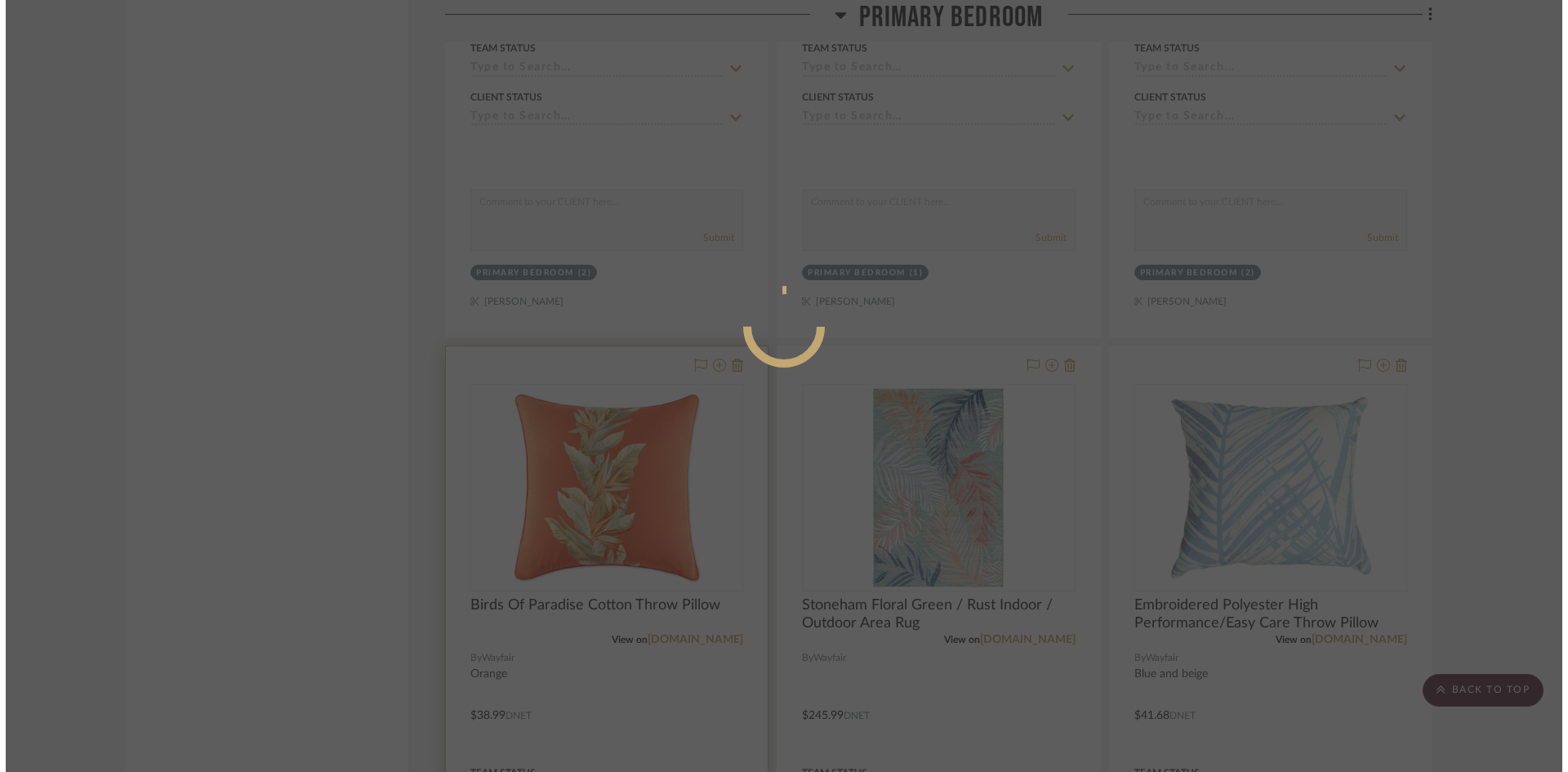 scroll, scrollTop: 0, scrollLeft: 0, axis: both 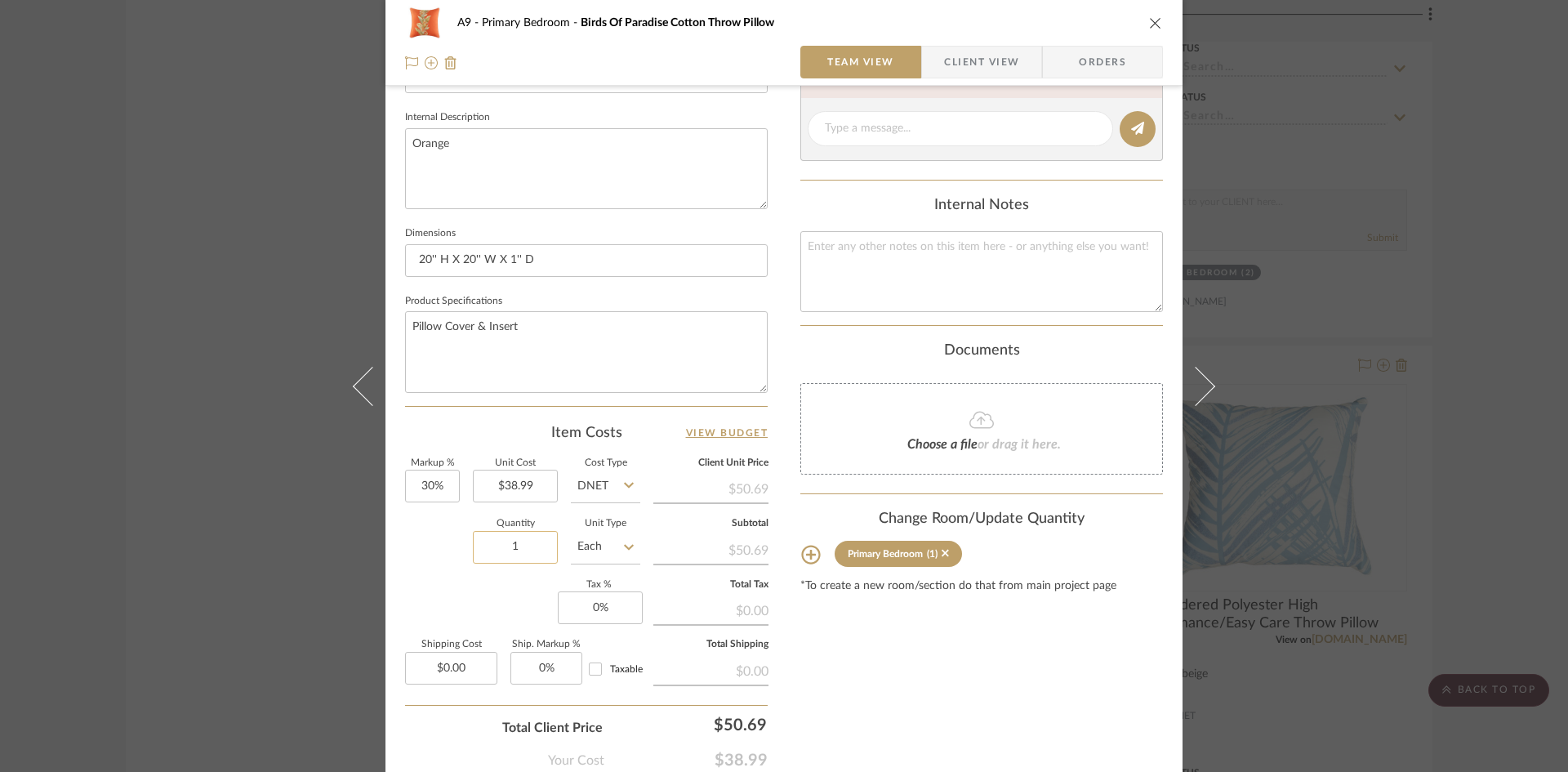 click on "1" 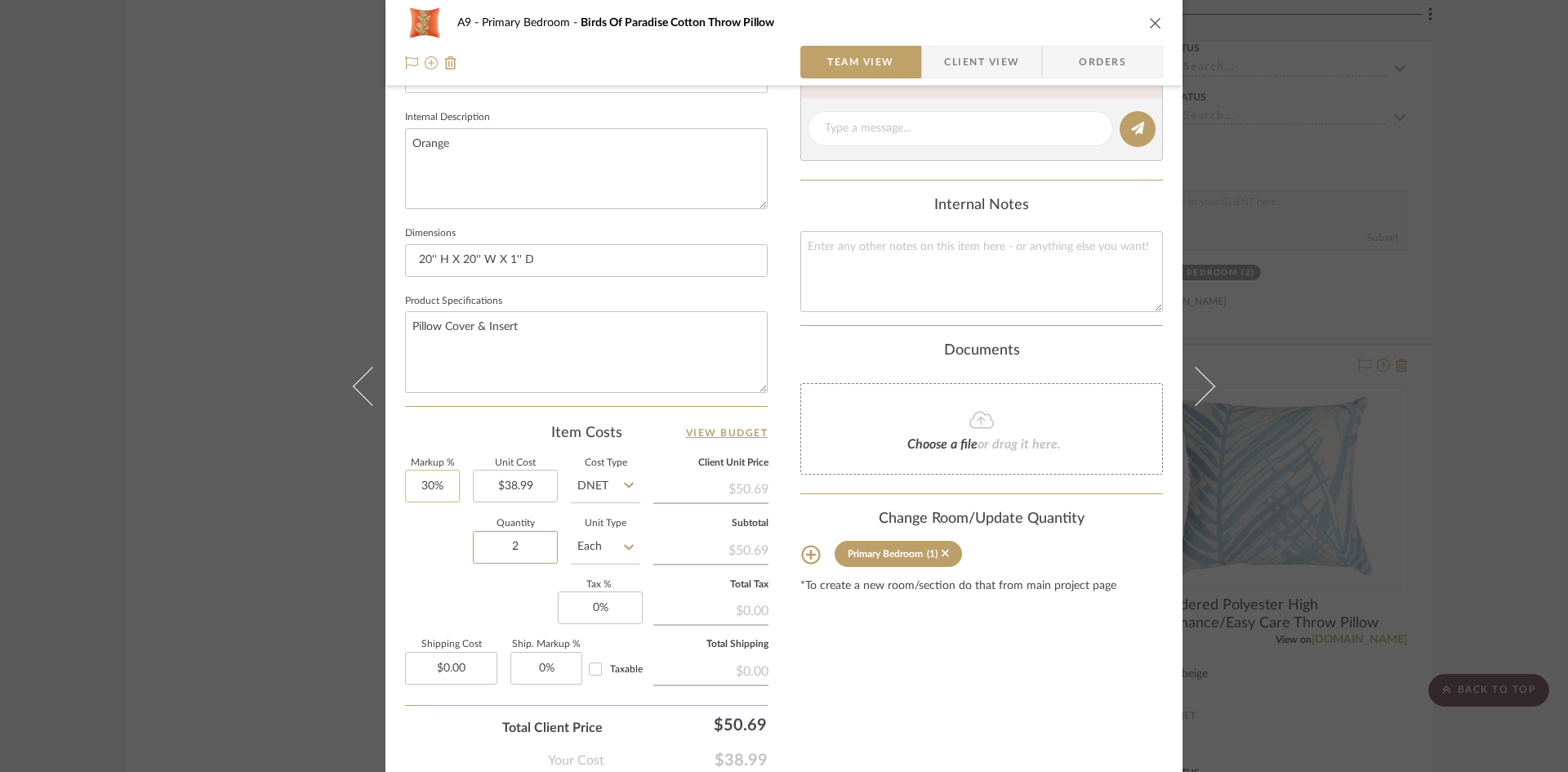 type on "2" 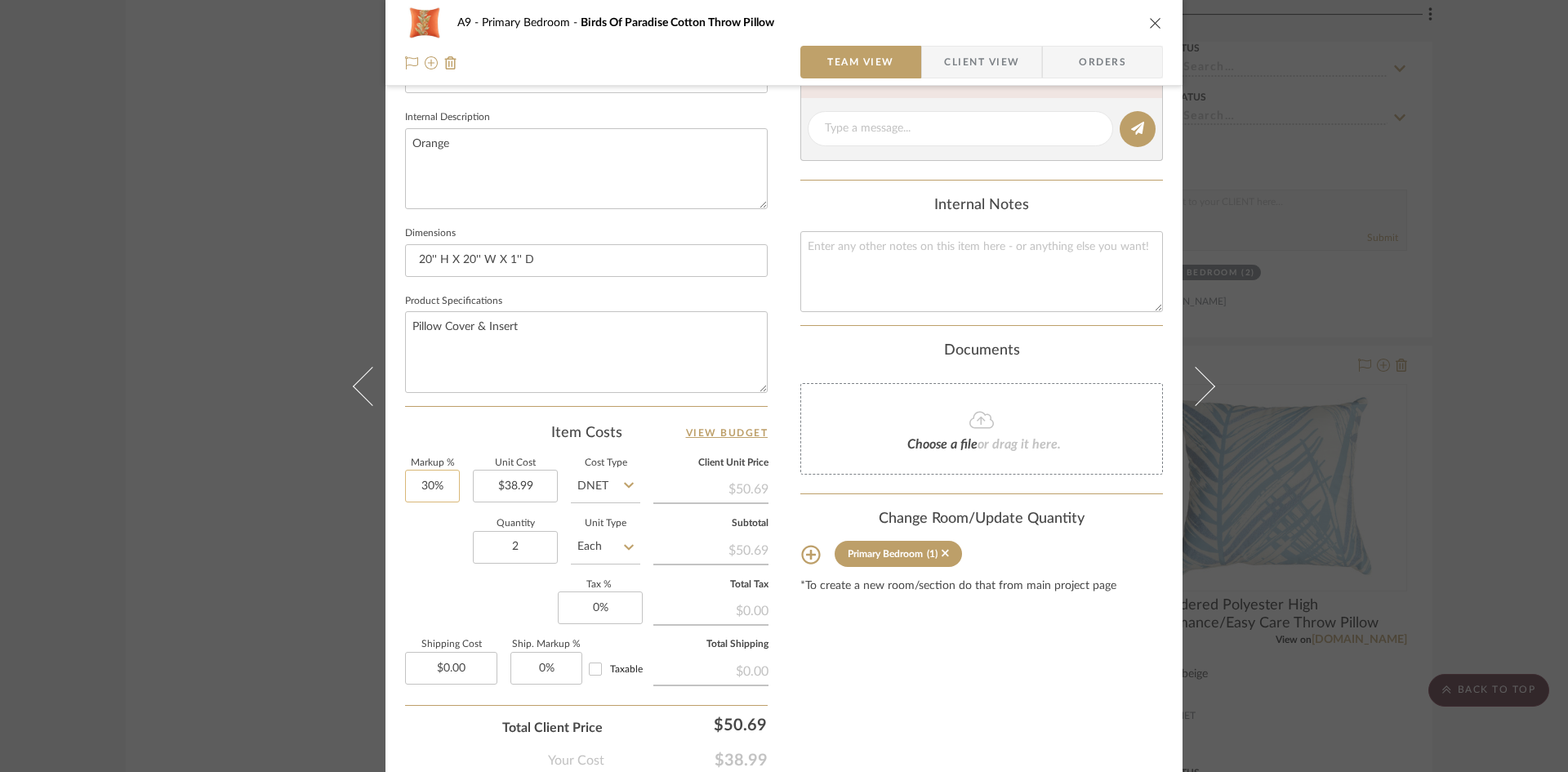 type on "30" 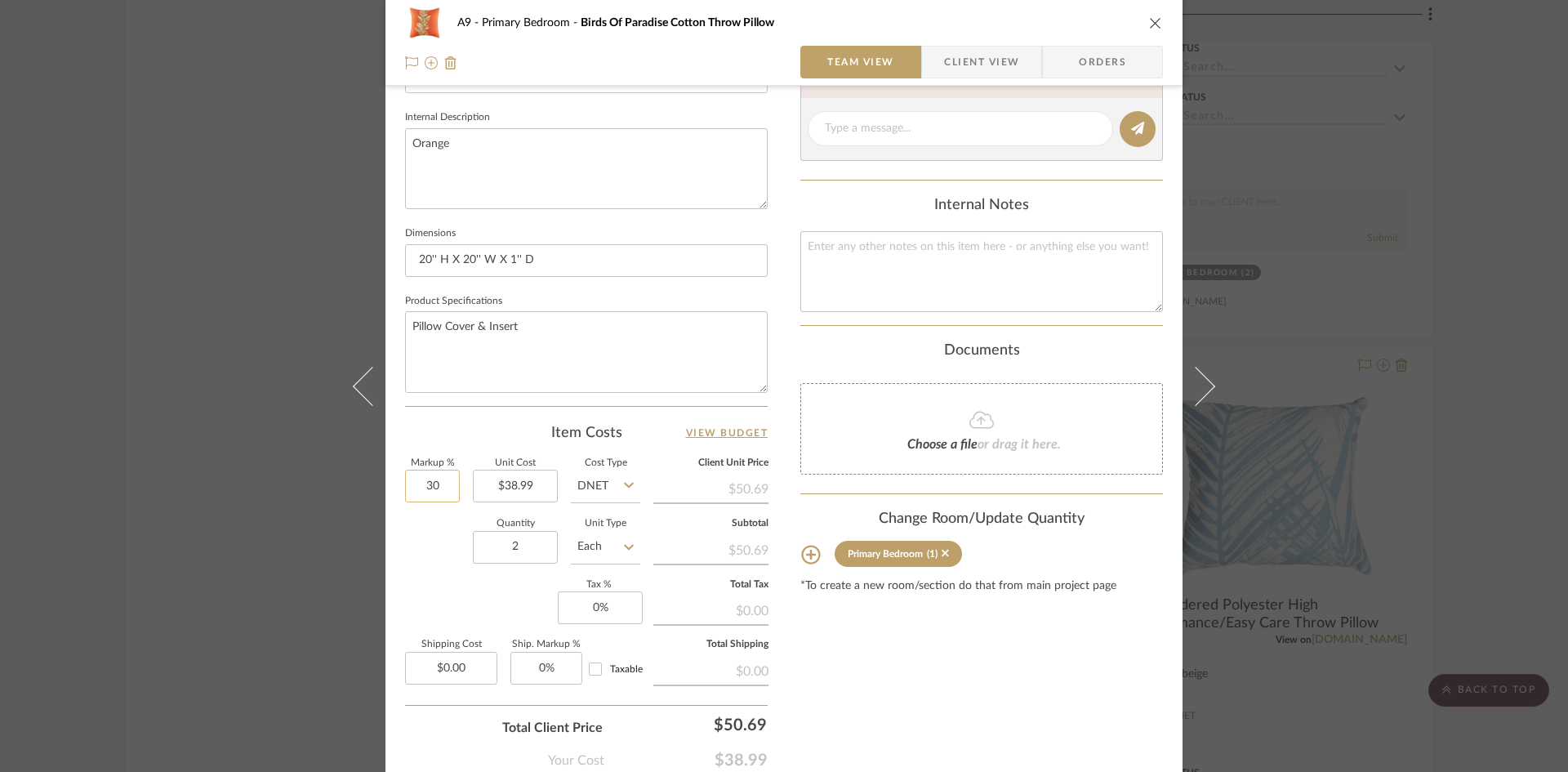 click on "30" 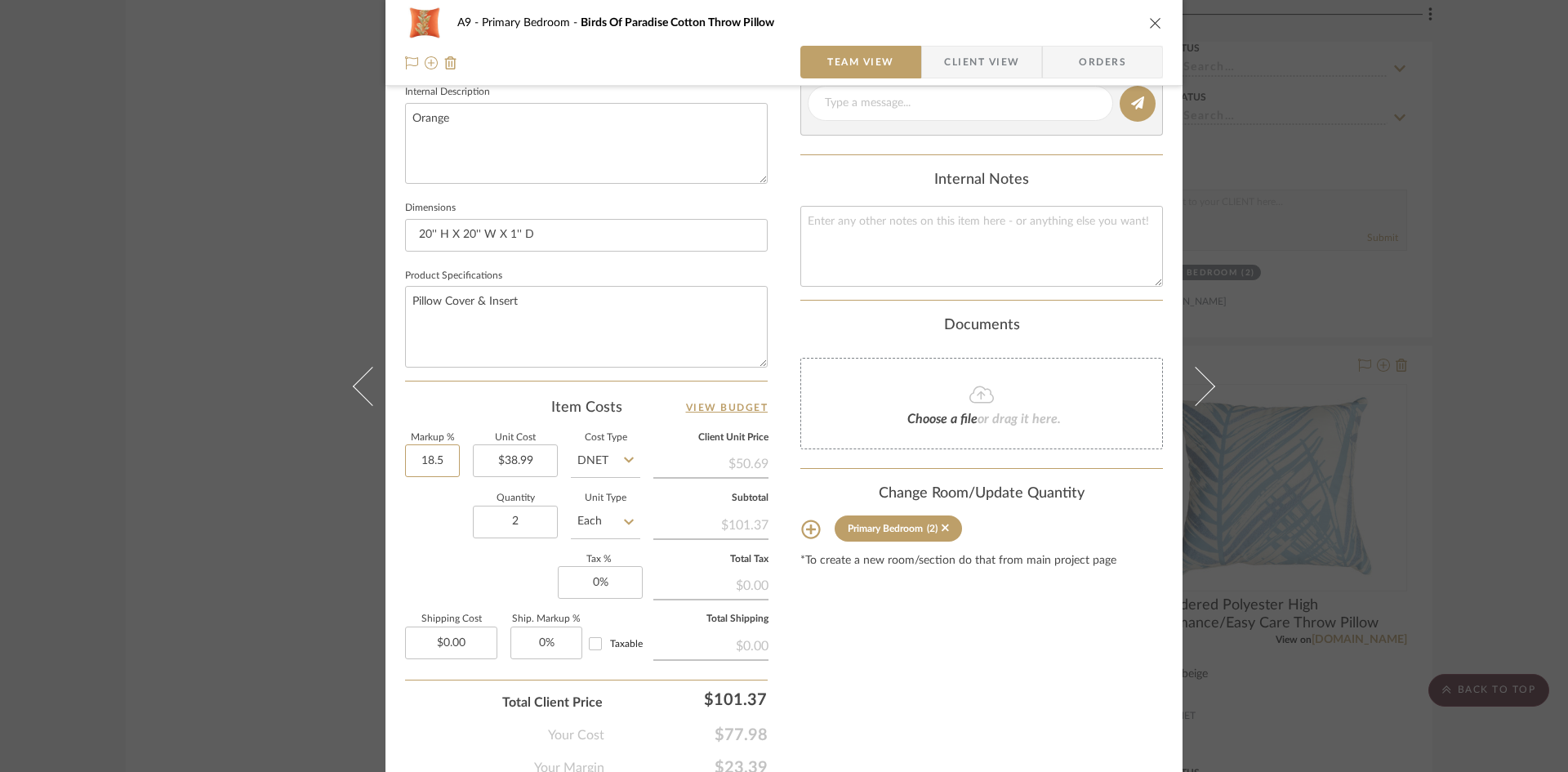 scroll, scrollTop: 654, scrollLeft: 0, axis: vertical 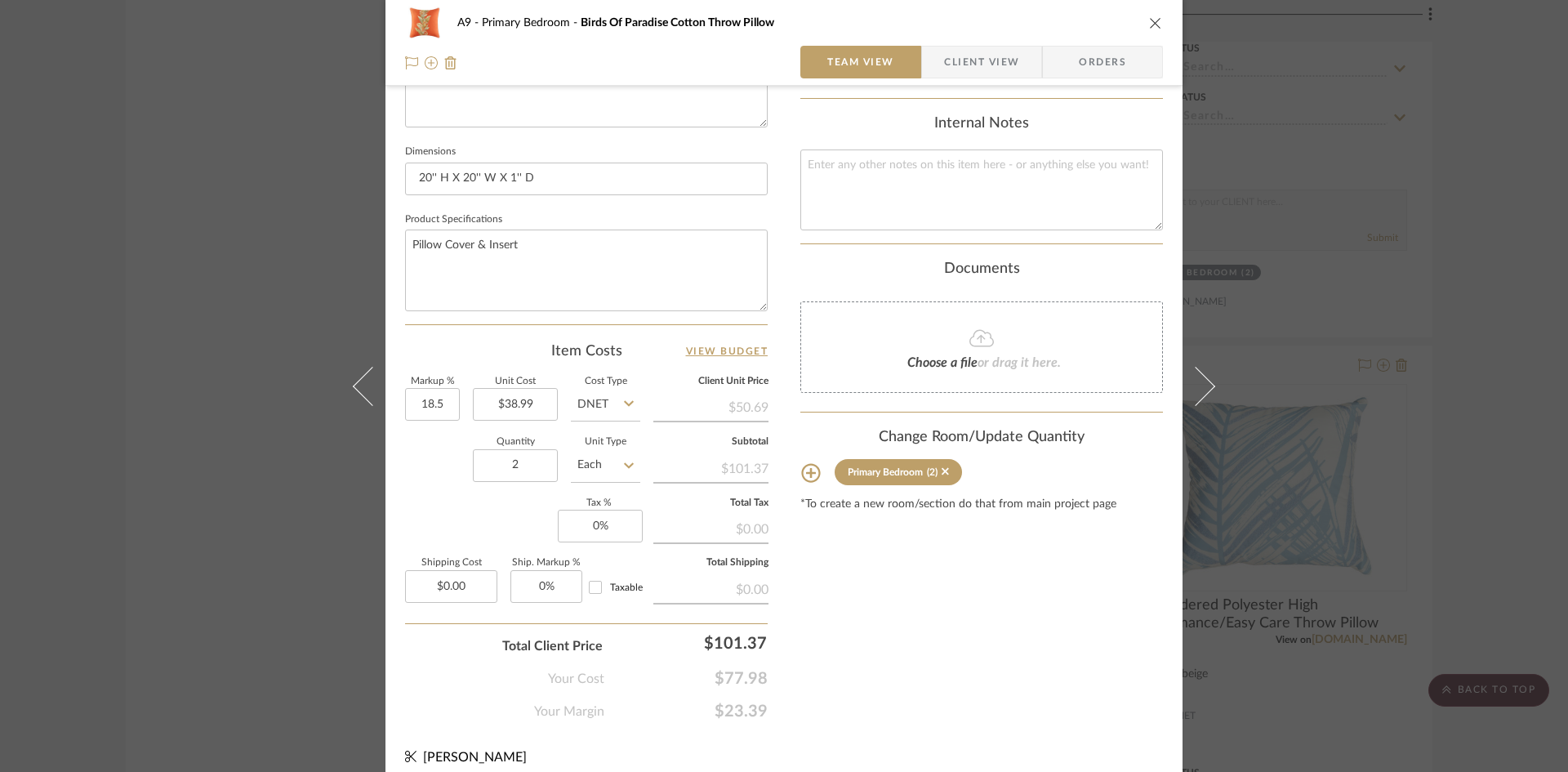 type on "18.5%" 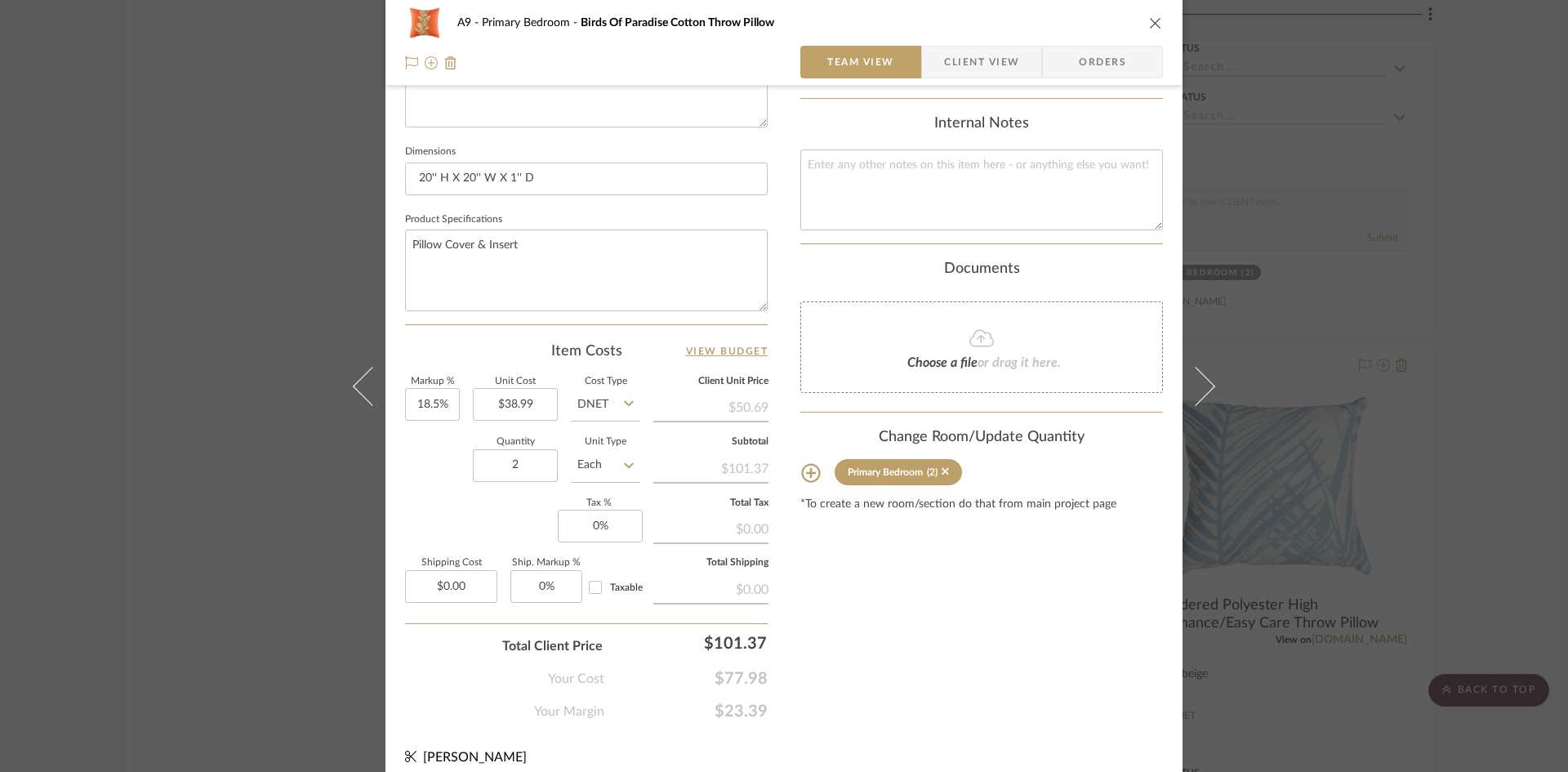 click on "A9 Primary Bedroom Birds Of Paradise Cotton Throw Pillow Team View Client View Orders  Team-Facing Details   Item Name  Birds Of Paradise Cotton Throw Pillow  Brand  Wayfair  Internal Description  Orange  Dimensions  20'' H X 20'' W X 1'' D  Product Specifications  Pillow Cover & Insert  Item Costs   View Budget   Markup %  18.5%  Unit Cost  $38.99  Cost Type  DNET  Client Unit Price   $50.69   Quantity  2  Unit Type  Each  Subtotal   $101.37   Tax %  0%  Total Tax   $0.00   Shipping Cost  $0.00  Ship. Markup %  0% Taxable  Total Shipping   $0.00  Total Client Price  $101.37  Your Cost  $77.98  Your Margin  $23.39  Content here copies to Client View - confirm visibility there.  Show in Client Dashboard   Include in Budget   View Budget  Team Status  Lead Time  In Stock Weeks  Est. Min   Est. Max   Due Date   Install Date  Tasks / To-Dos /  team Messaging  Leave yourself a note here or share next steps with your team. You will receive emails when they
respond!  Invite Collaborator Internal Notes (2)" at bounding box center [784, 386] 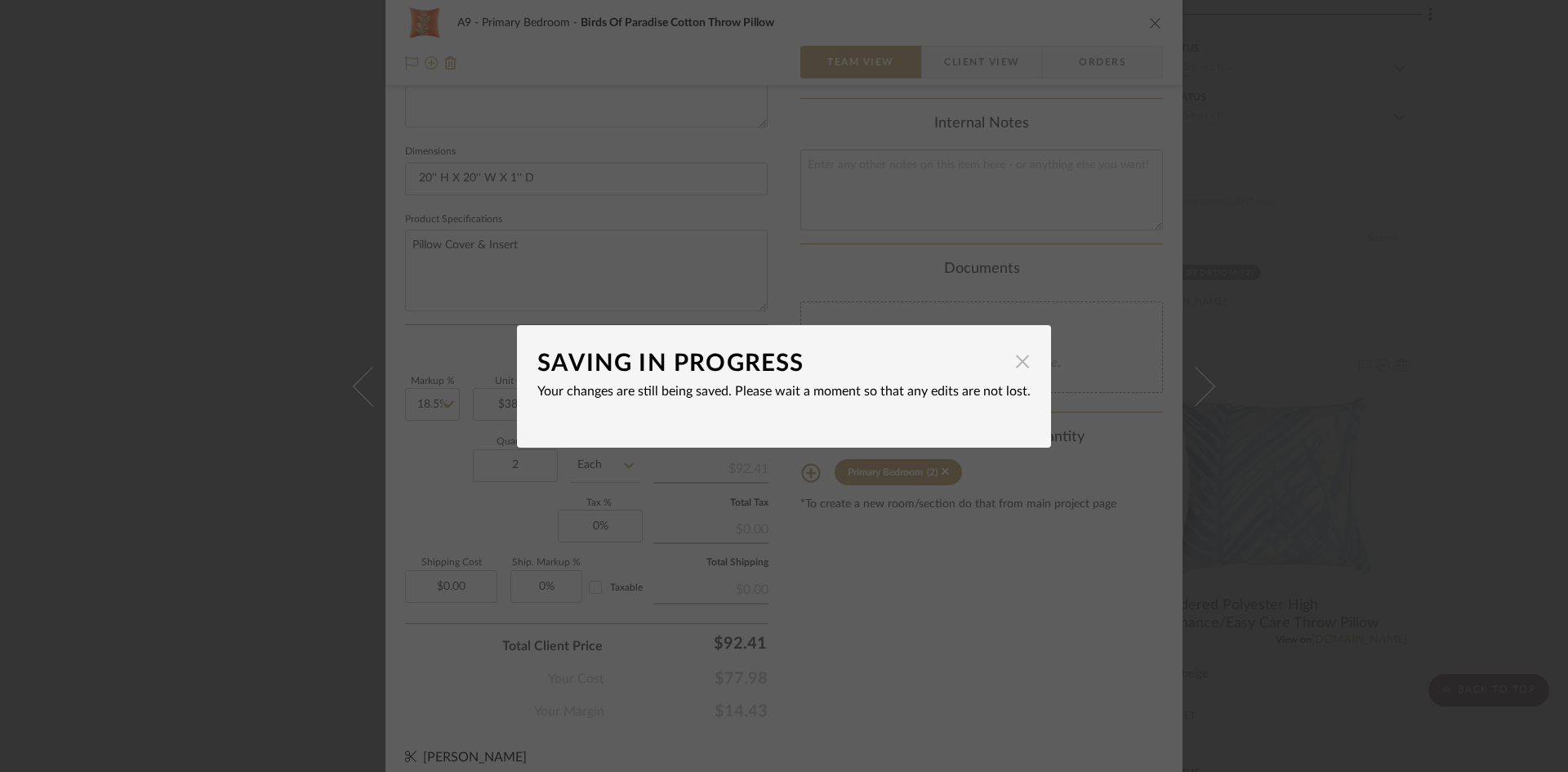 click at bounding box center [1022, 362] 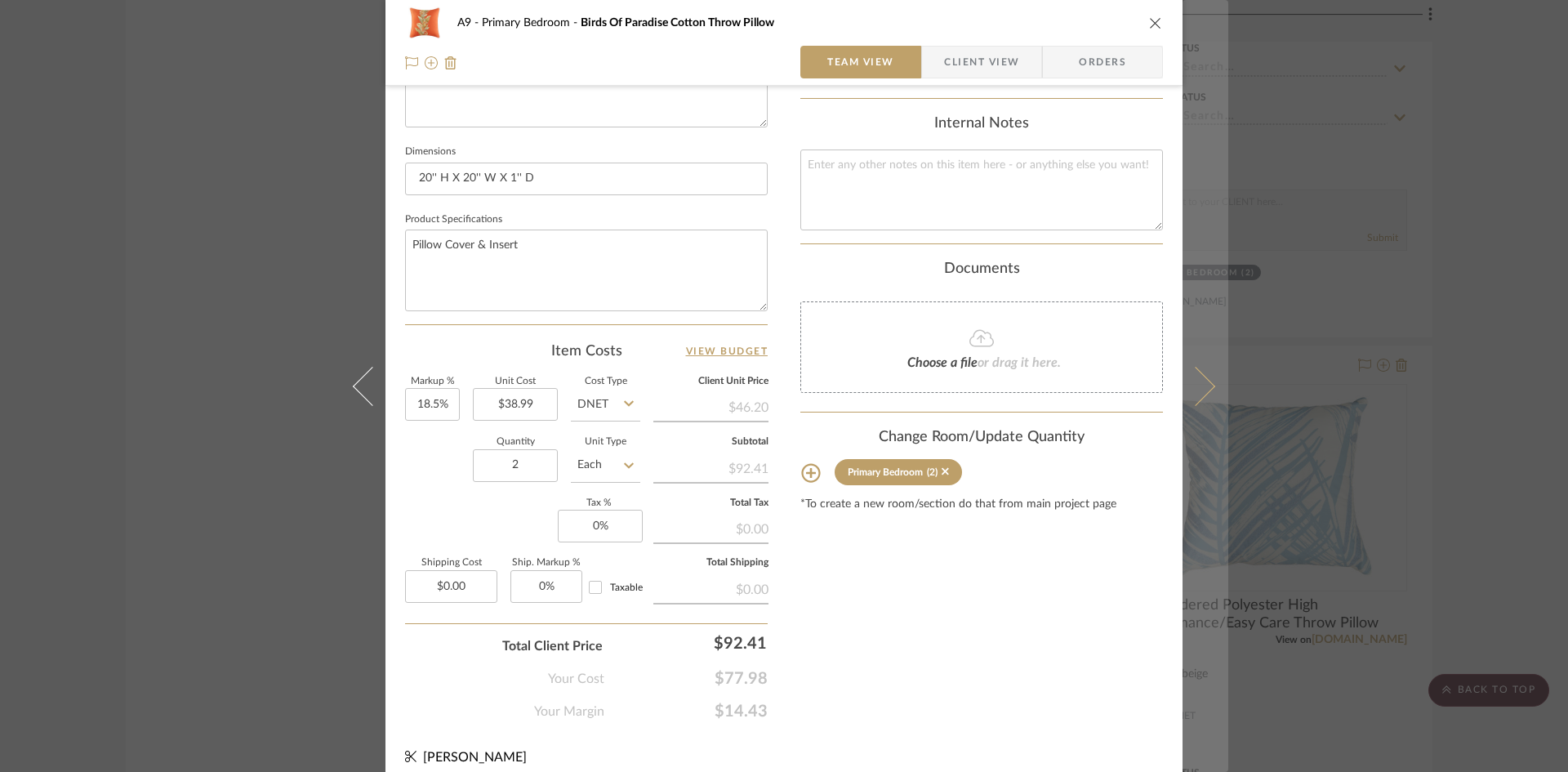 click at bounding box center (1205, 386) 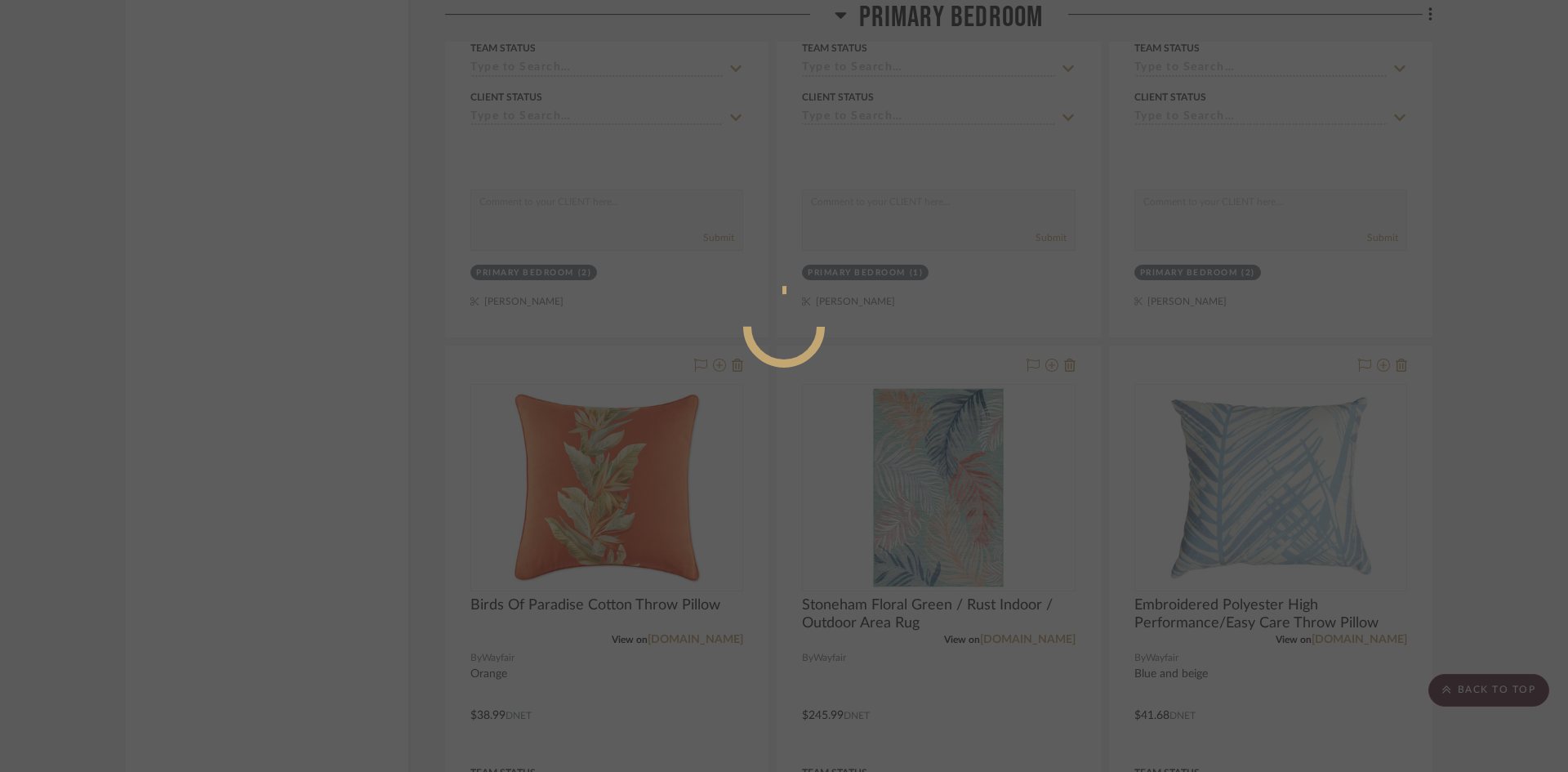 scroll, scrollTop: 0, scrollLeft: 0, axis: both 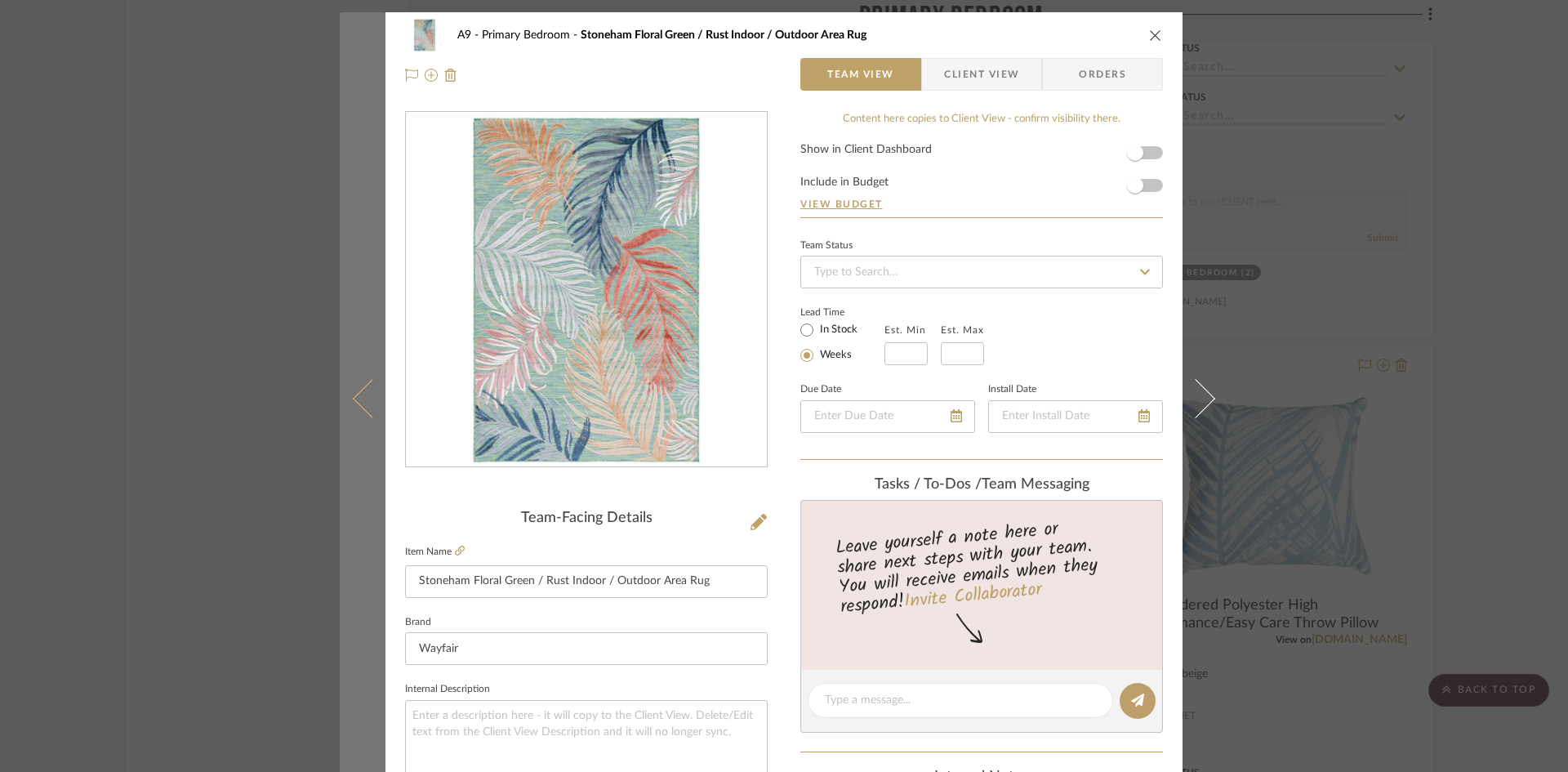 click at bounding box center (363, 398) 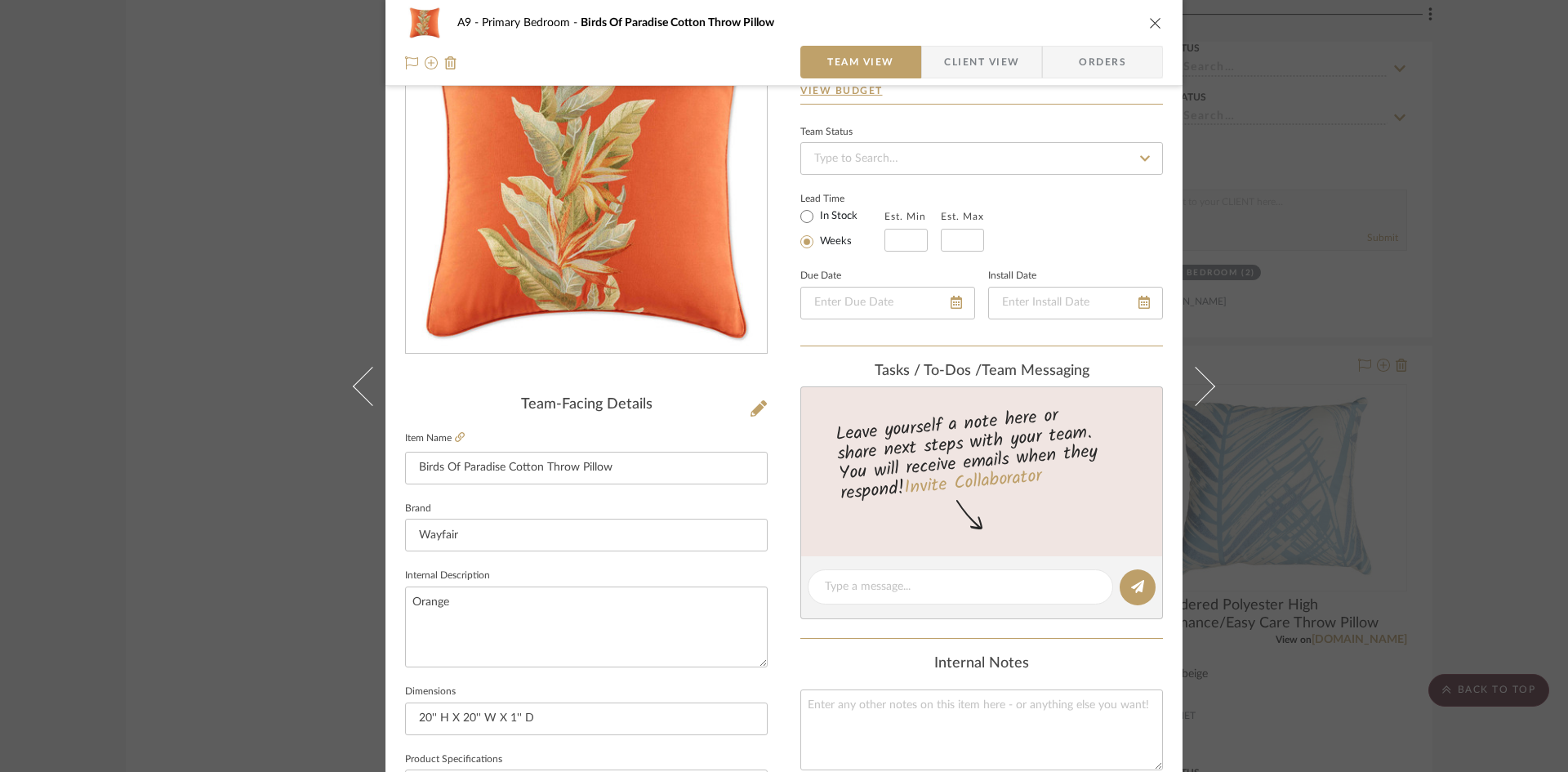 scroll, scrollTop: 0, scrollLeft: 0, axis: both 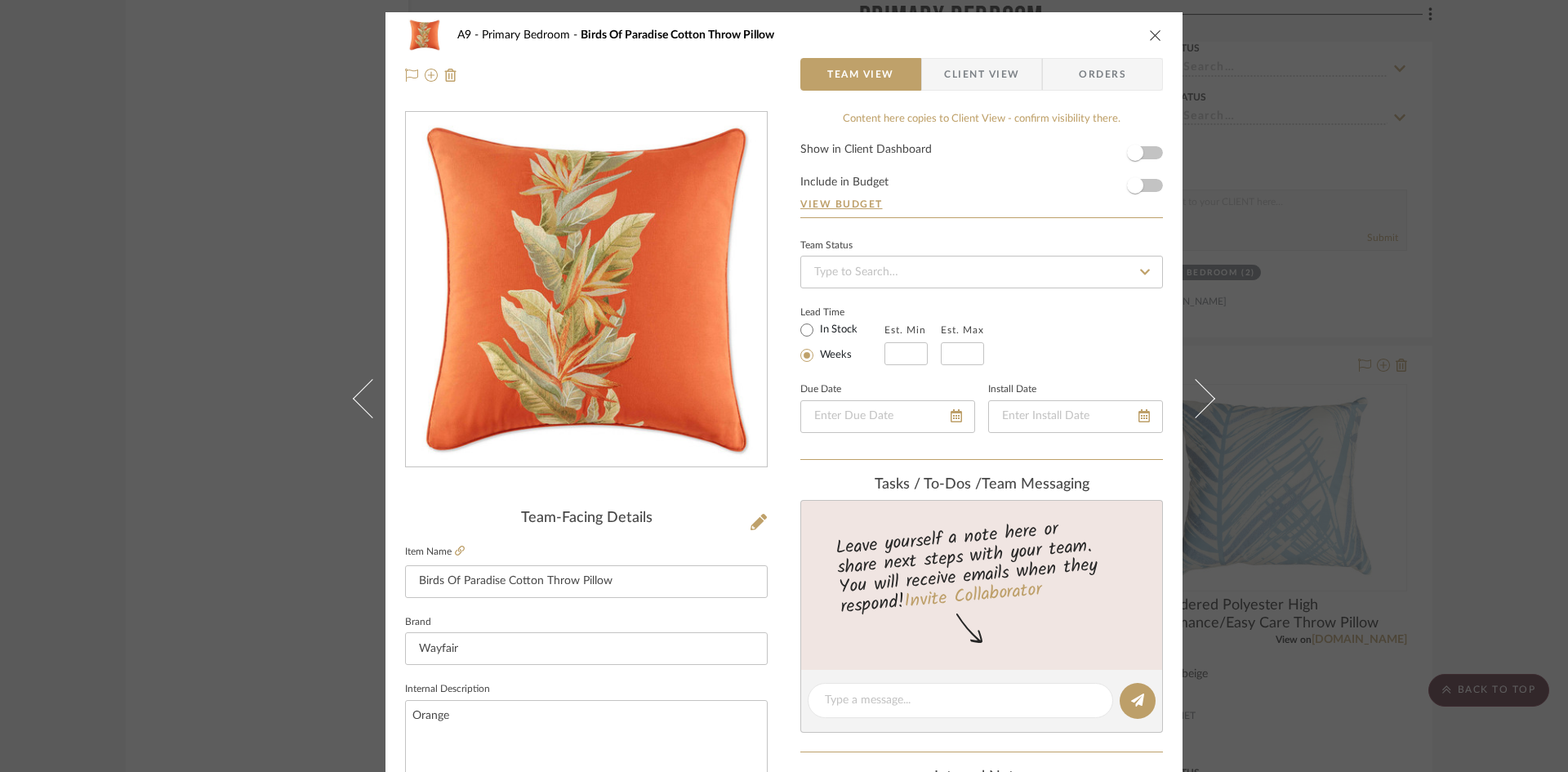 click at bounding box center [1156, 35] 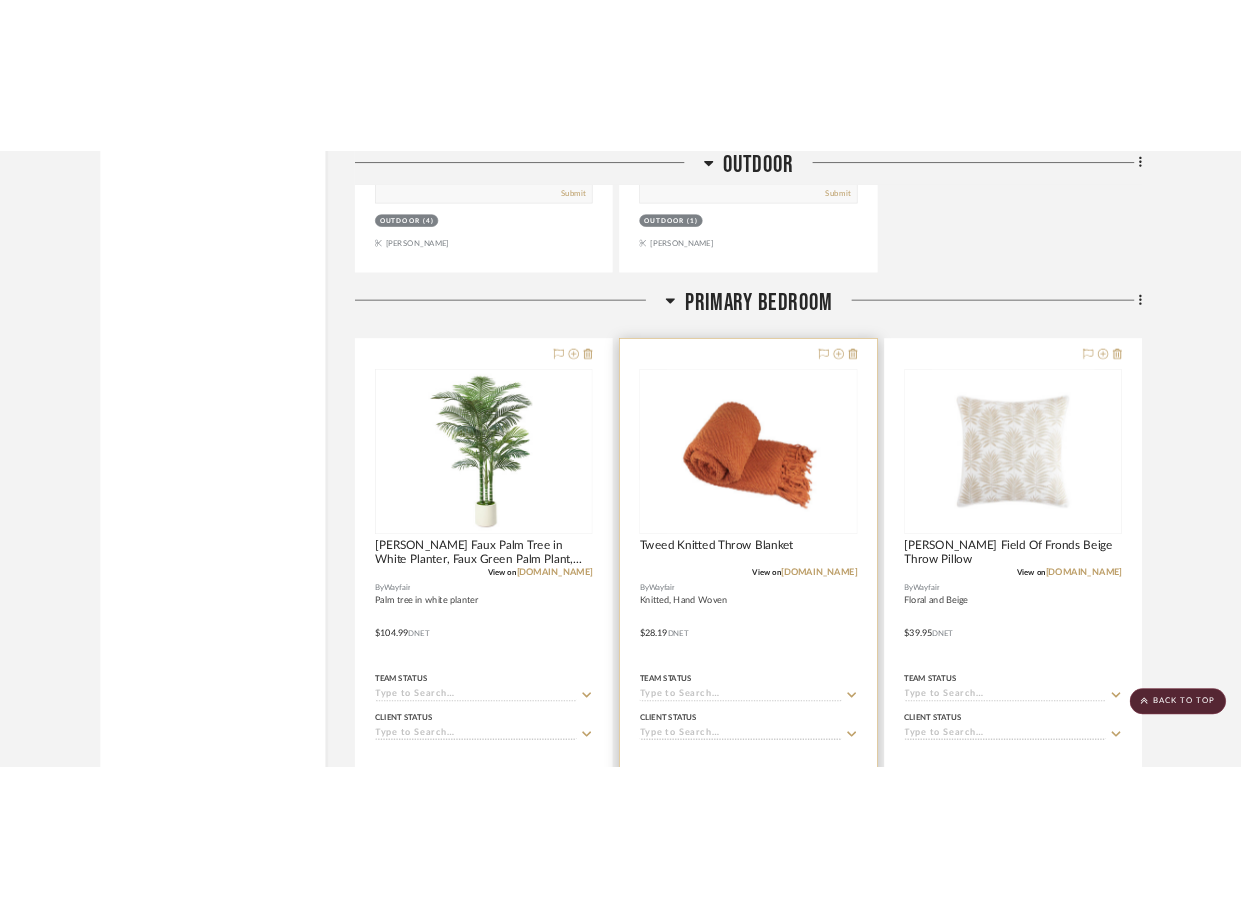 scroll, scrollTop: 2200, scrollLeft: 0, axis: vertical 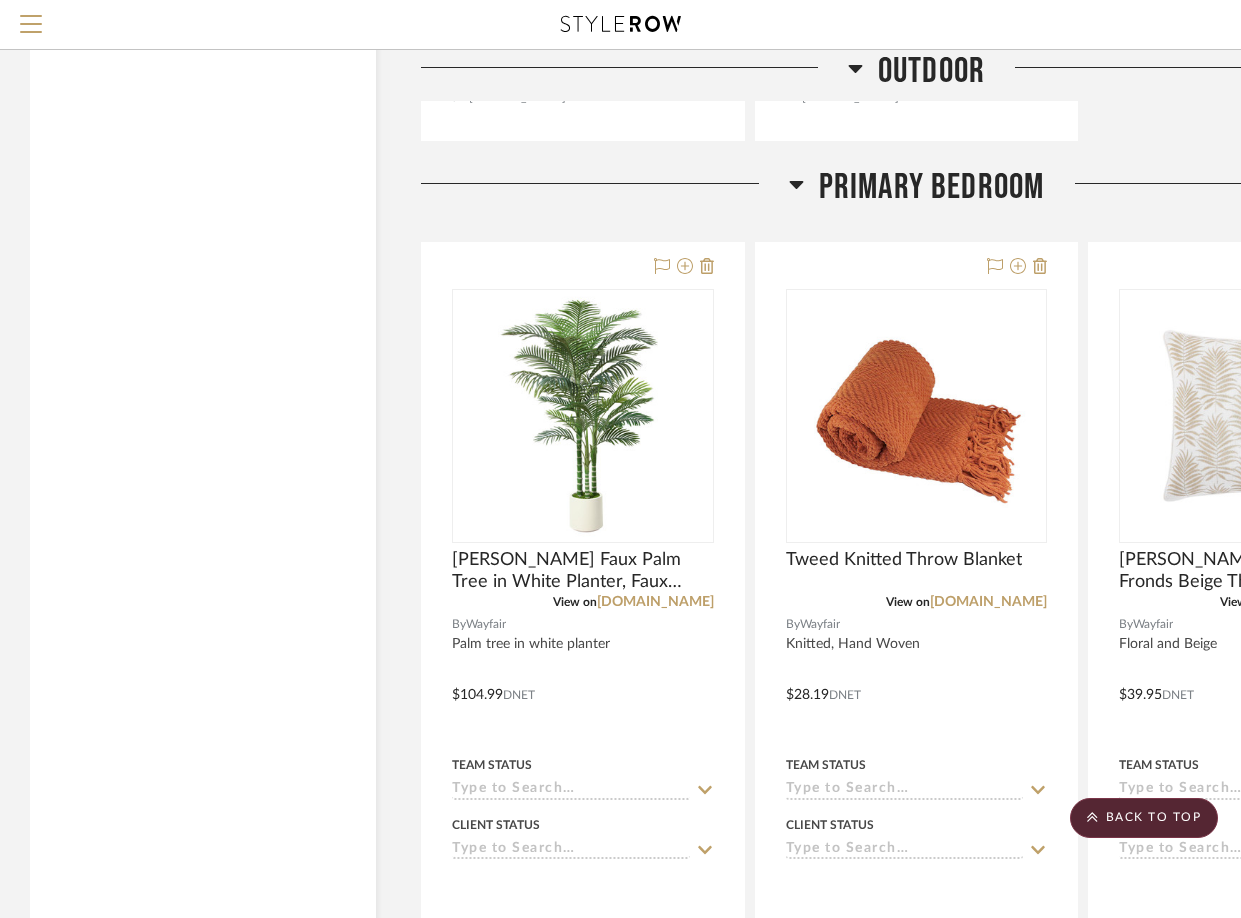 click 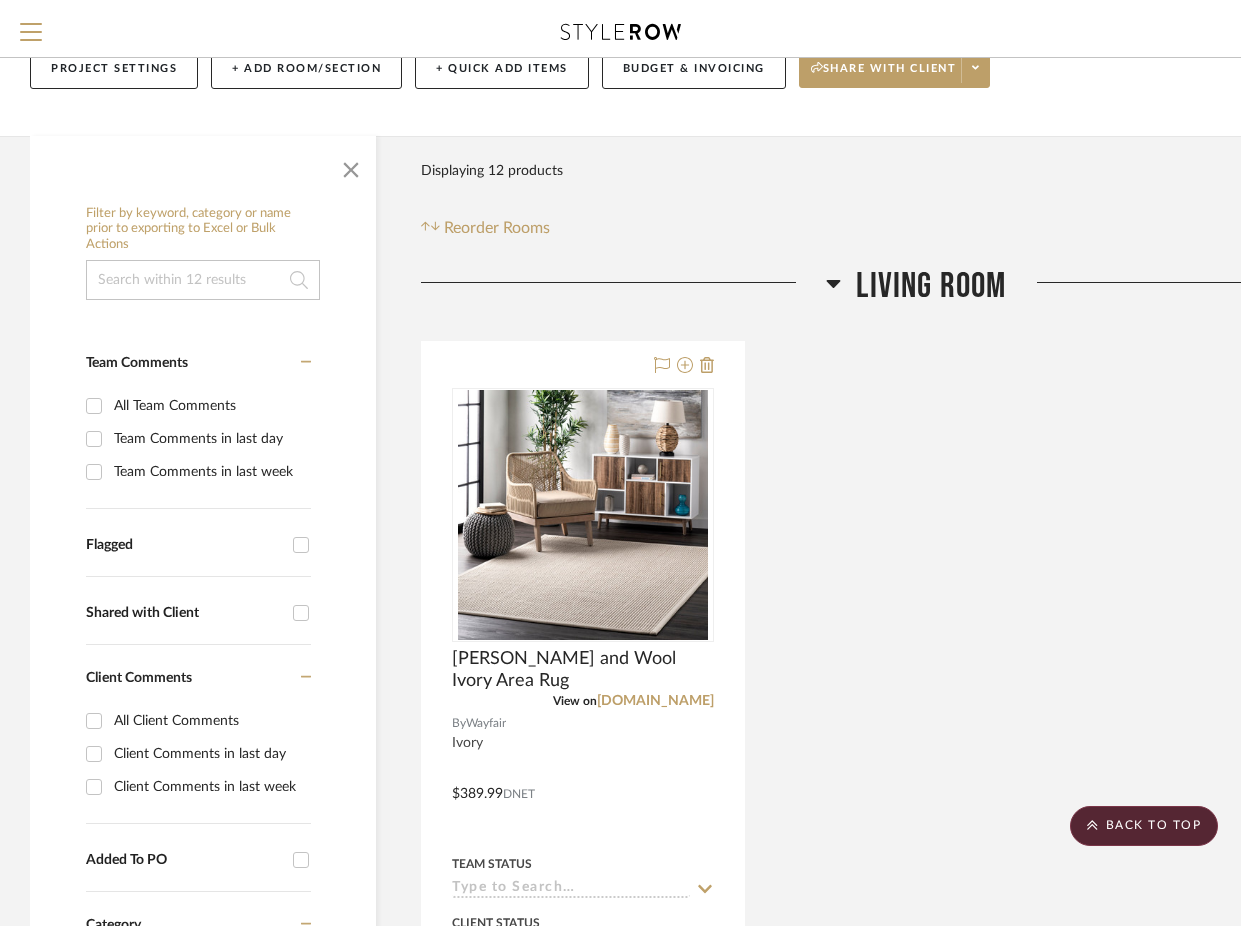 scroll, scrollTop: 0, scrollLeft: 0, axis: both 